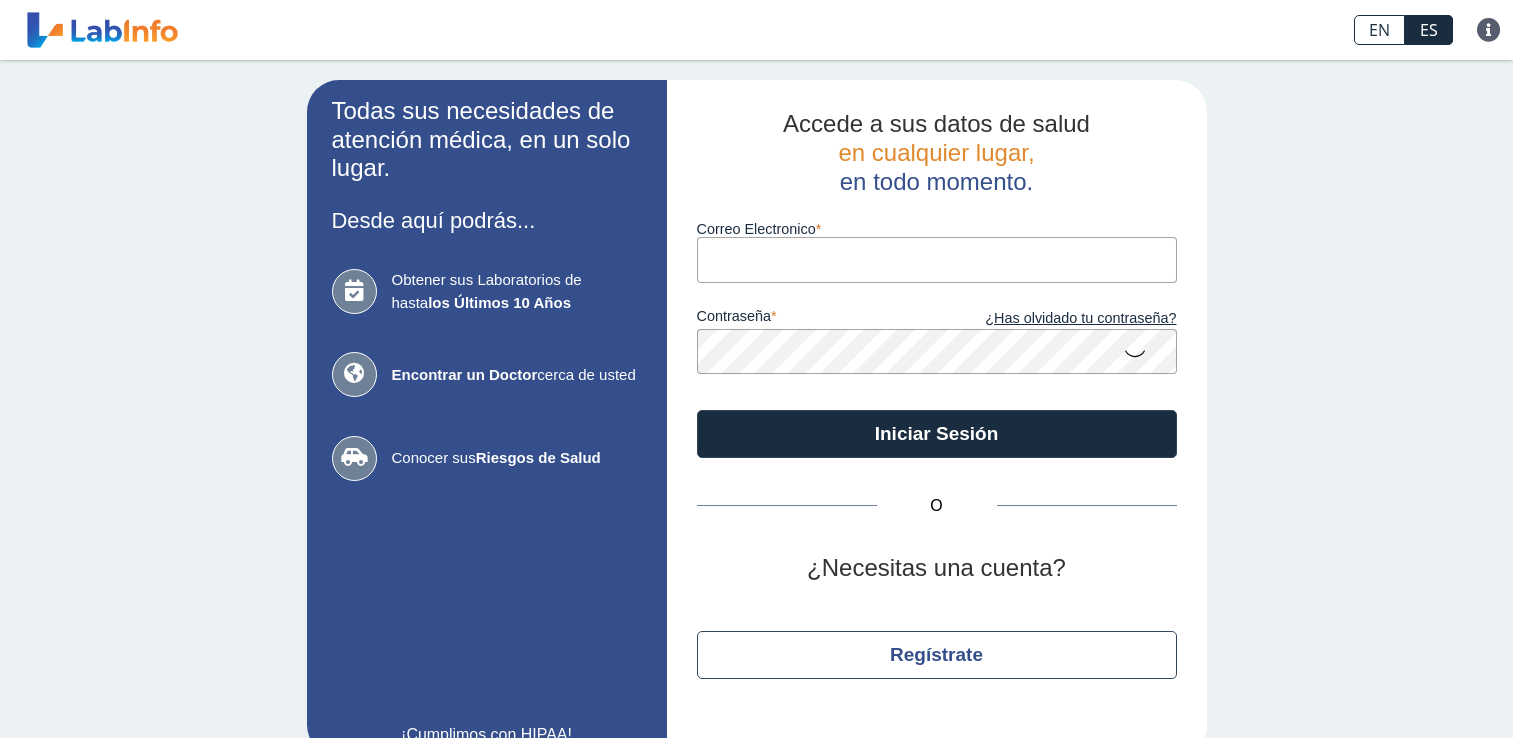 scroll, scrollTop: 0, scrollLeft: 0, axis: both 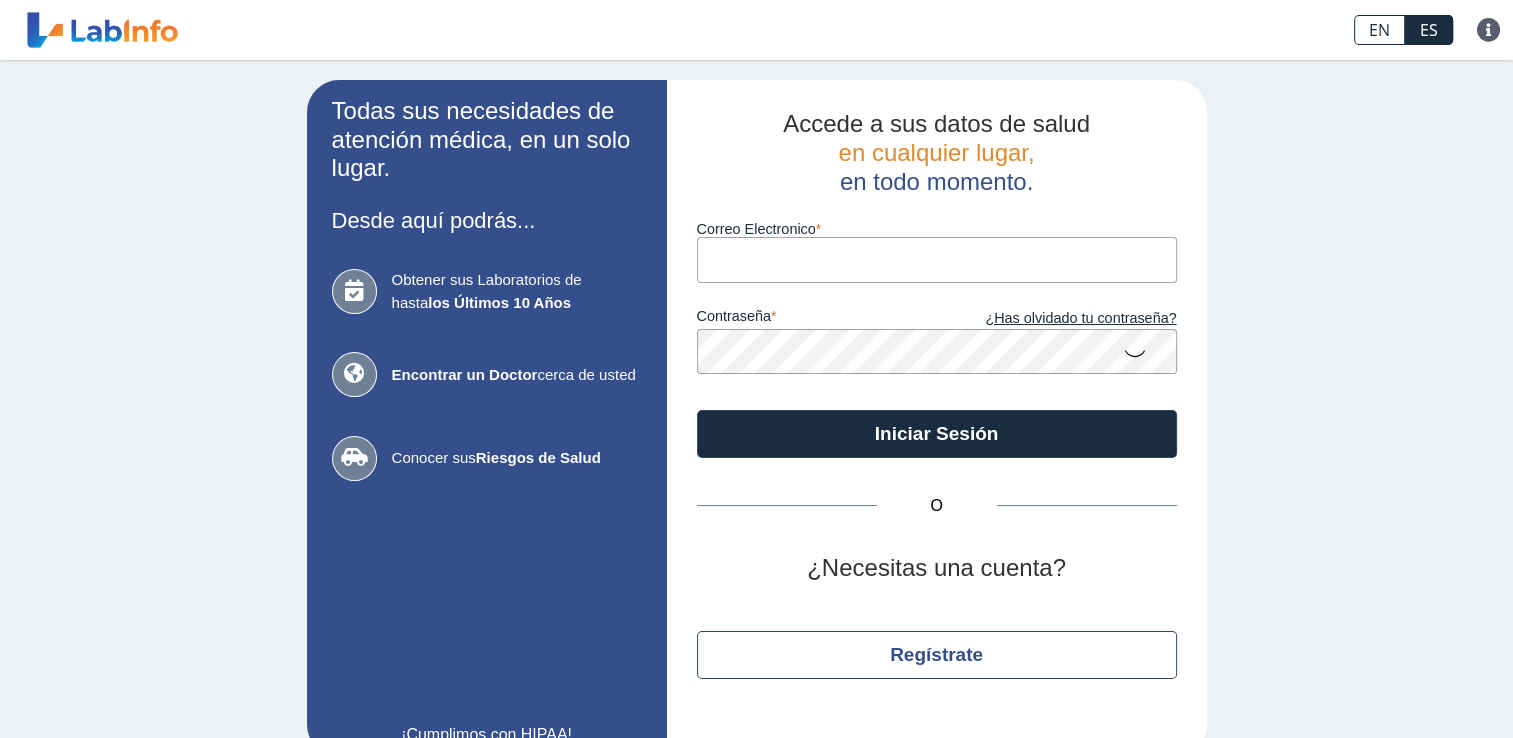 click on "Correo Electronico" at bounding box center [937, 259] 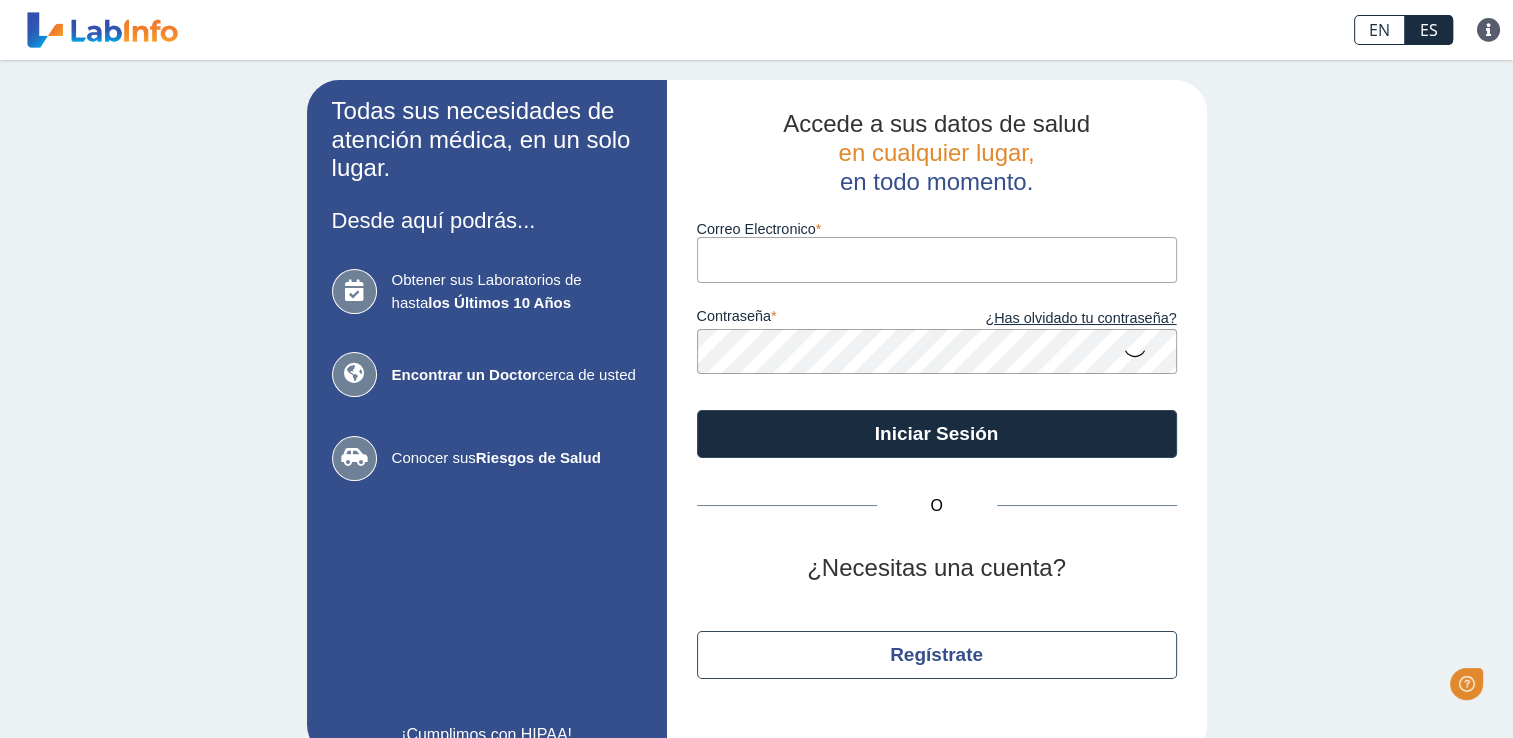 scroll, scrollTop: 0, scrollLeft: 0, axis: both 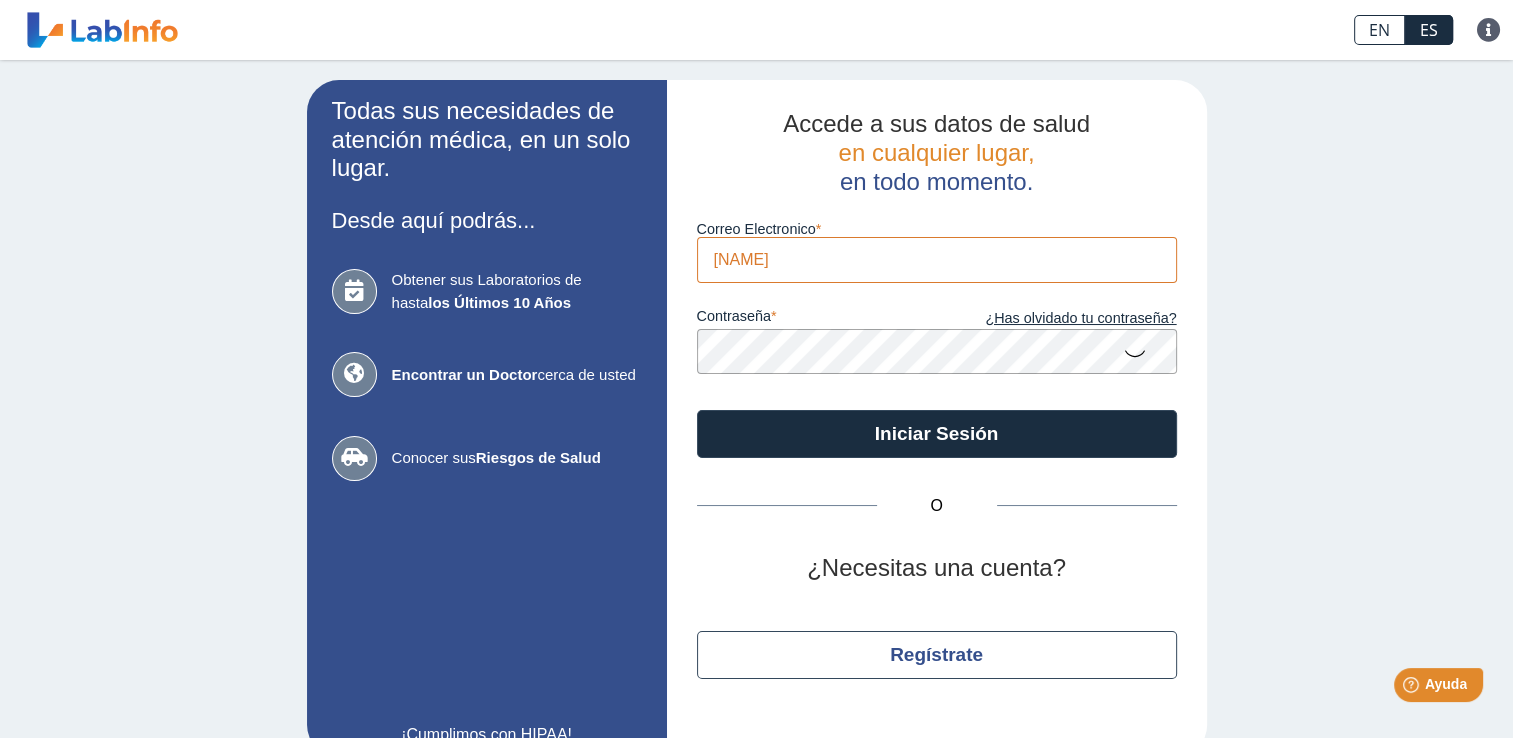 type on "[NAME]@[DOMAIN]" 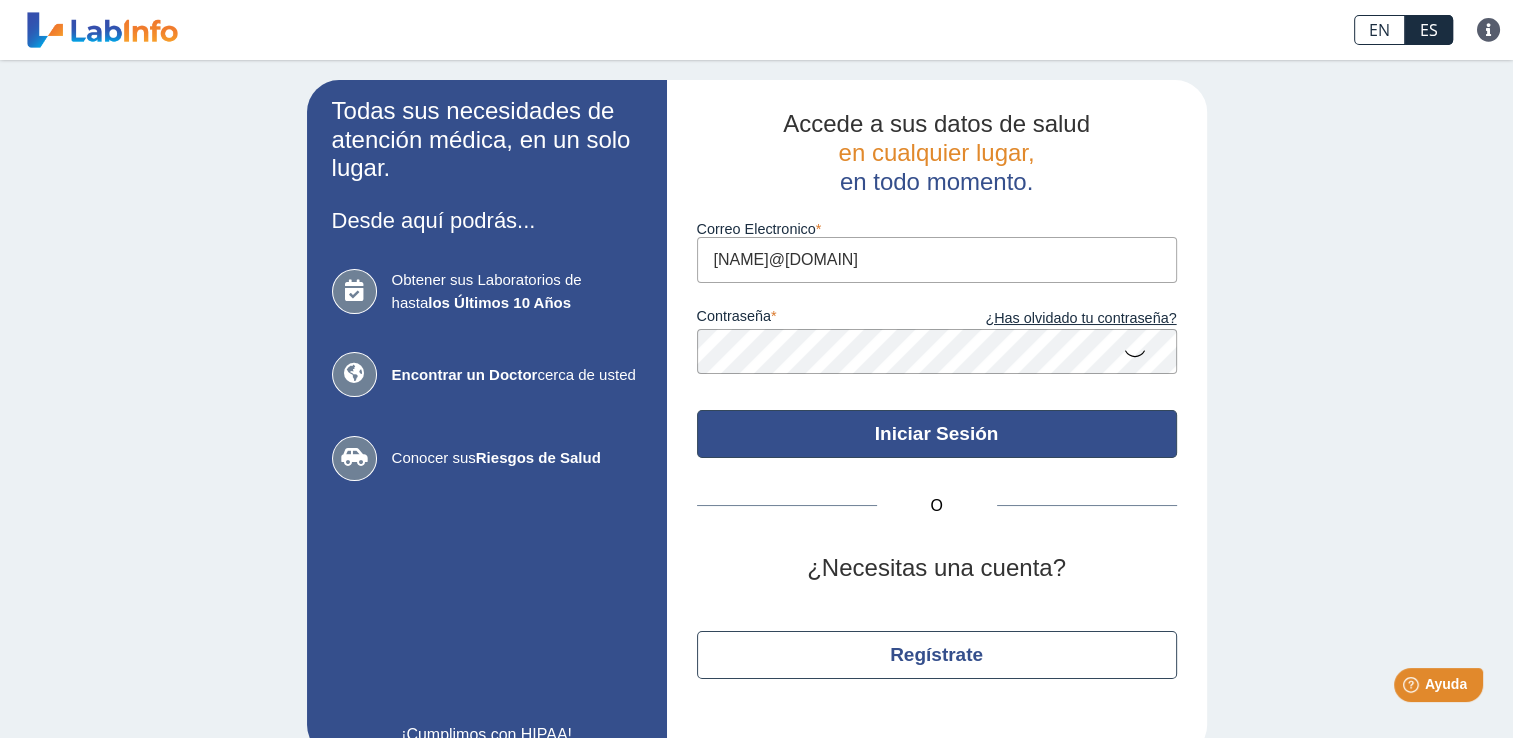 click on "Iniciar Sesión" 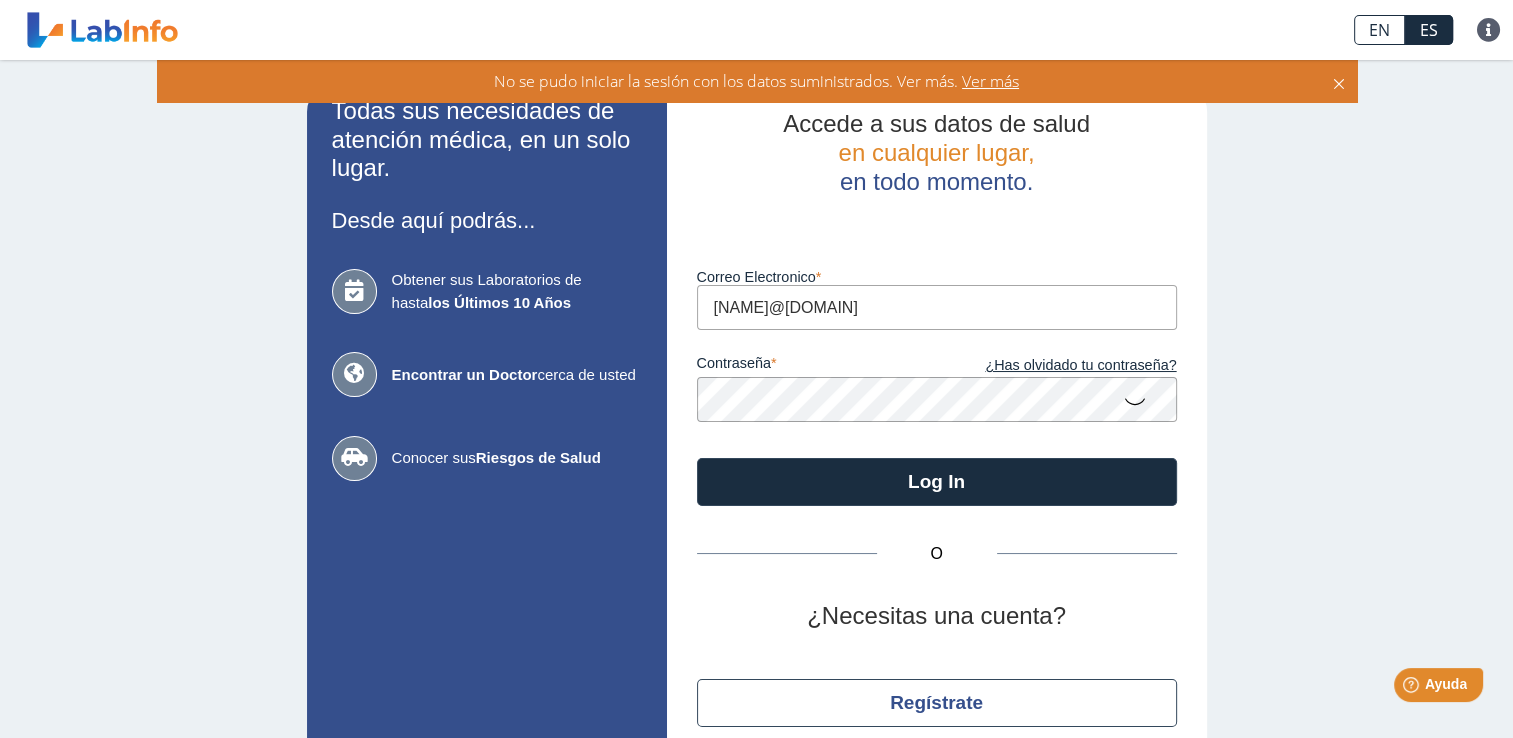 click 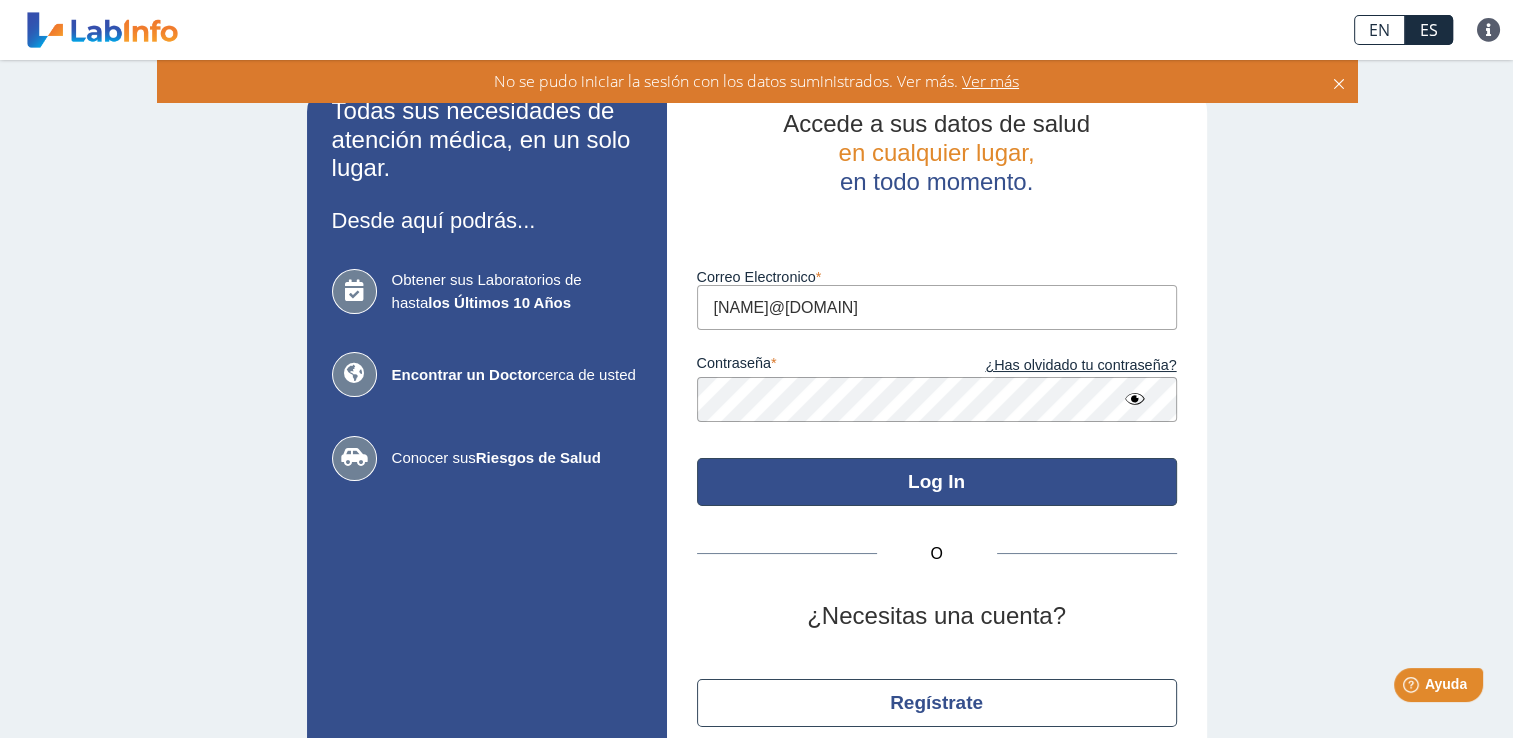 click on "Log In" 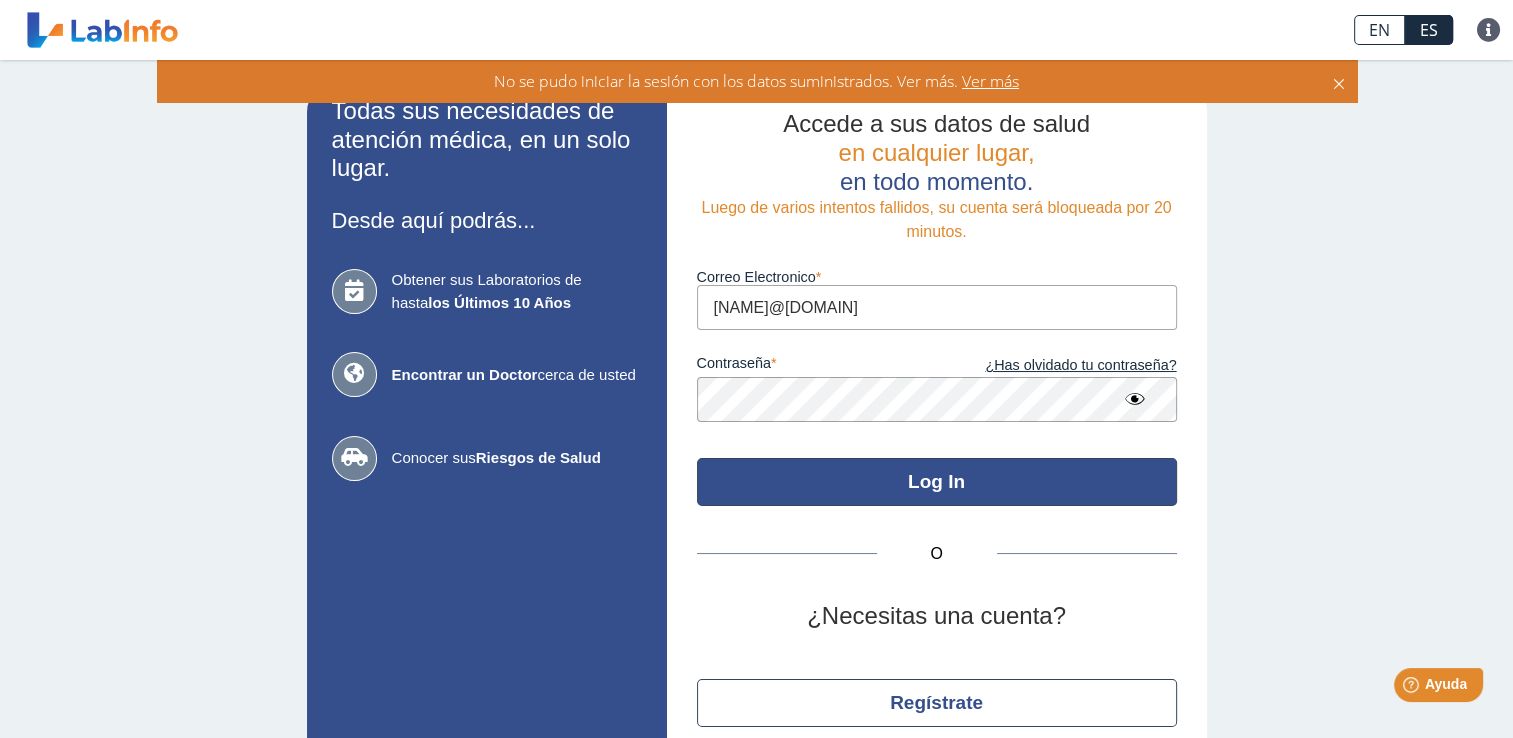 click on "Log In" 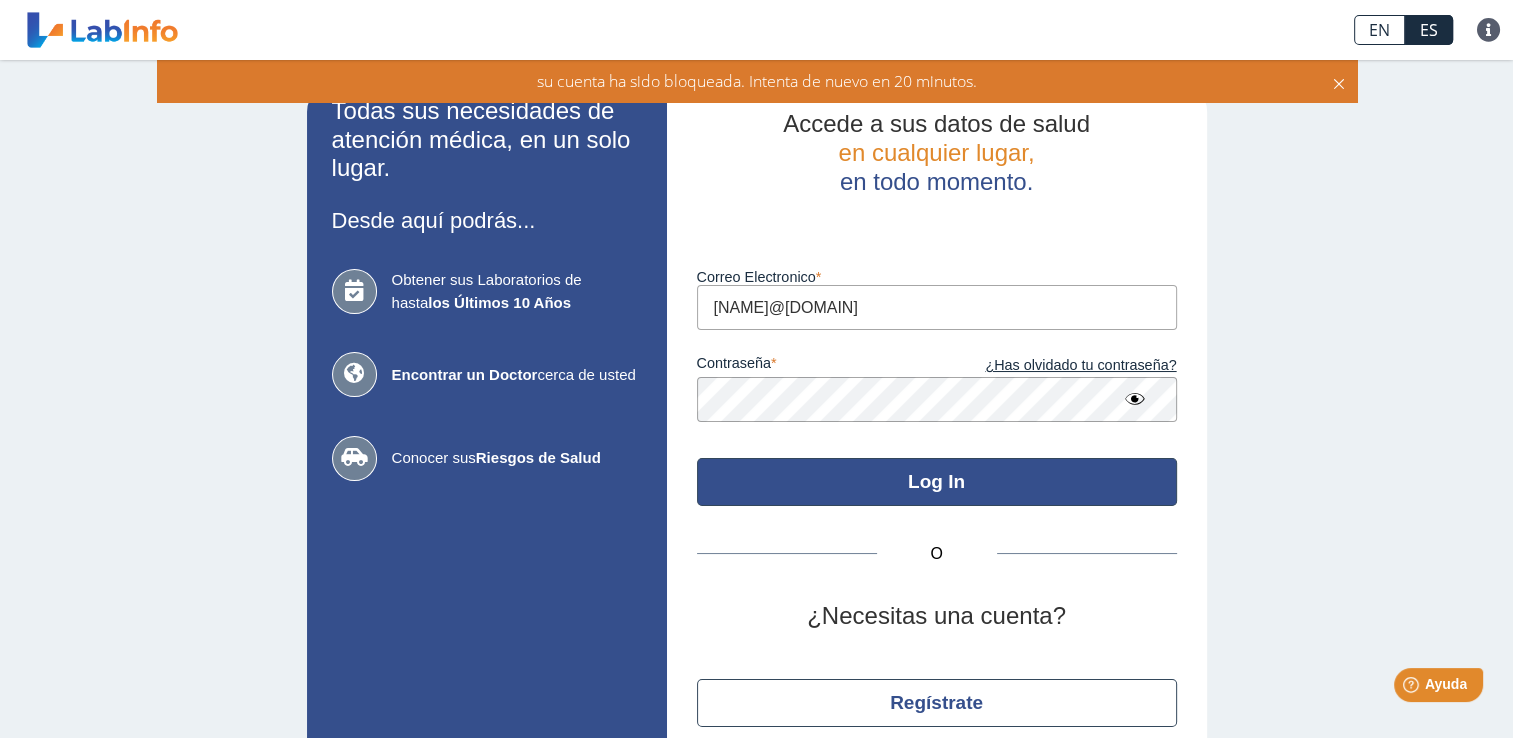 scroll, scrollTop: 28, scrollLeft: 0, axis: vertical 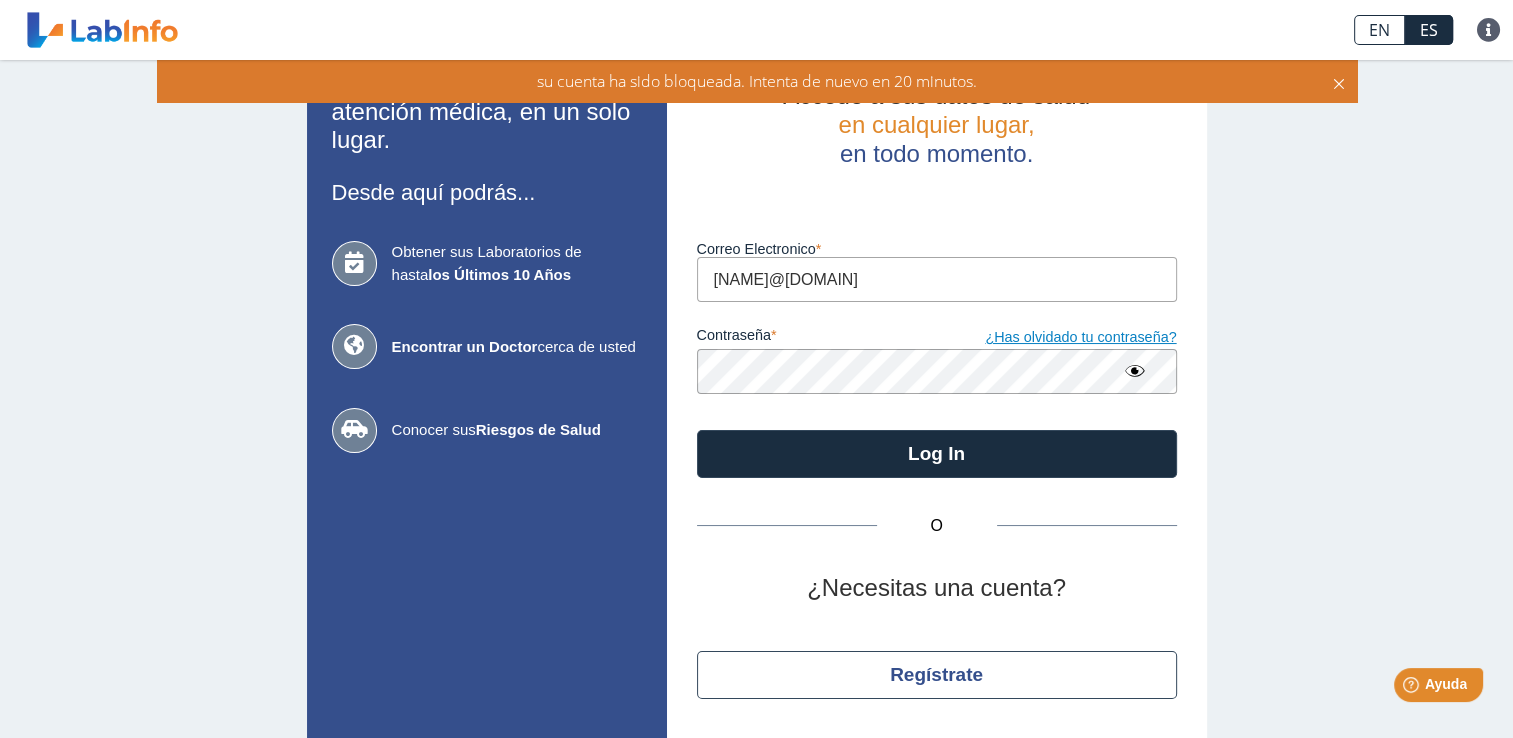 click on "¿Has olvidado tu contraseña?" 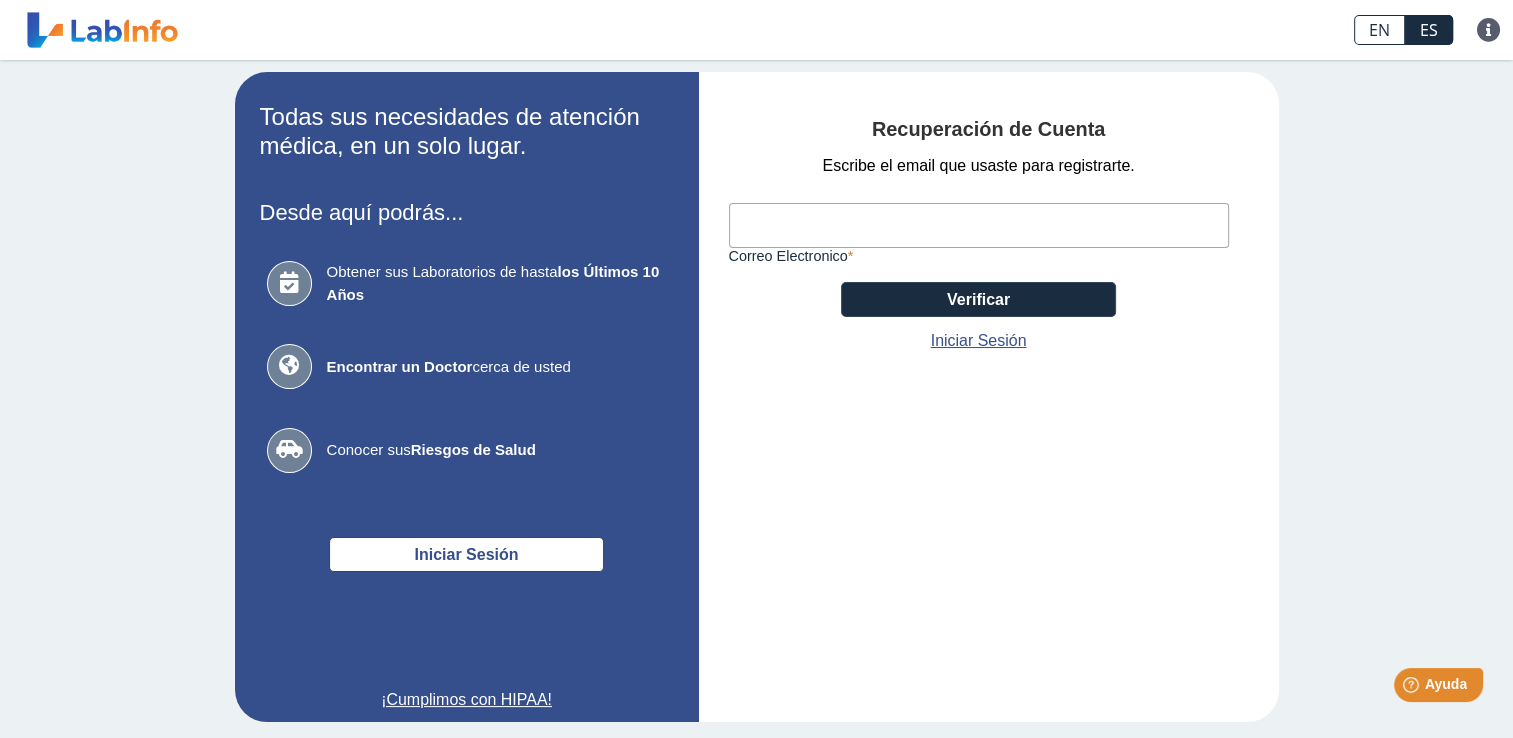 click on "Correo Electronico" at bounding box center (979, 225) 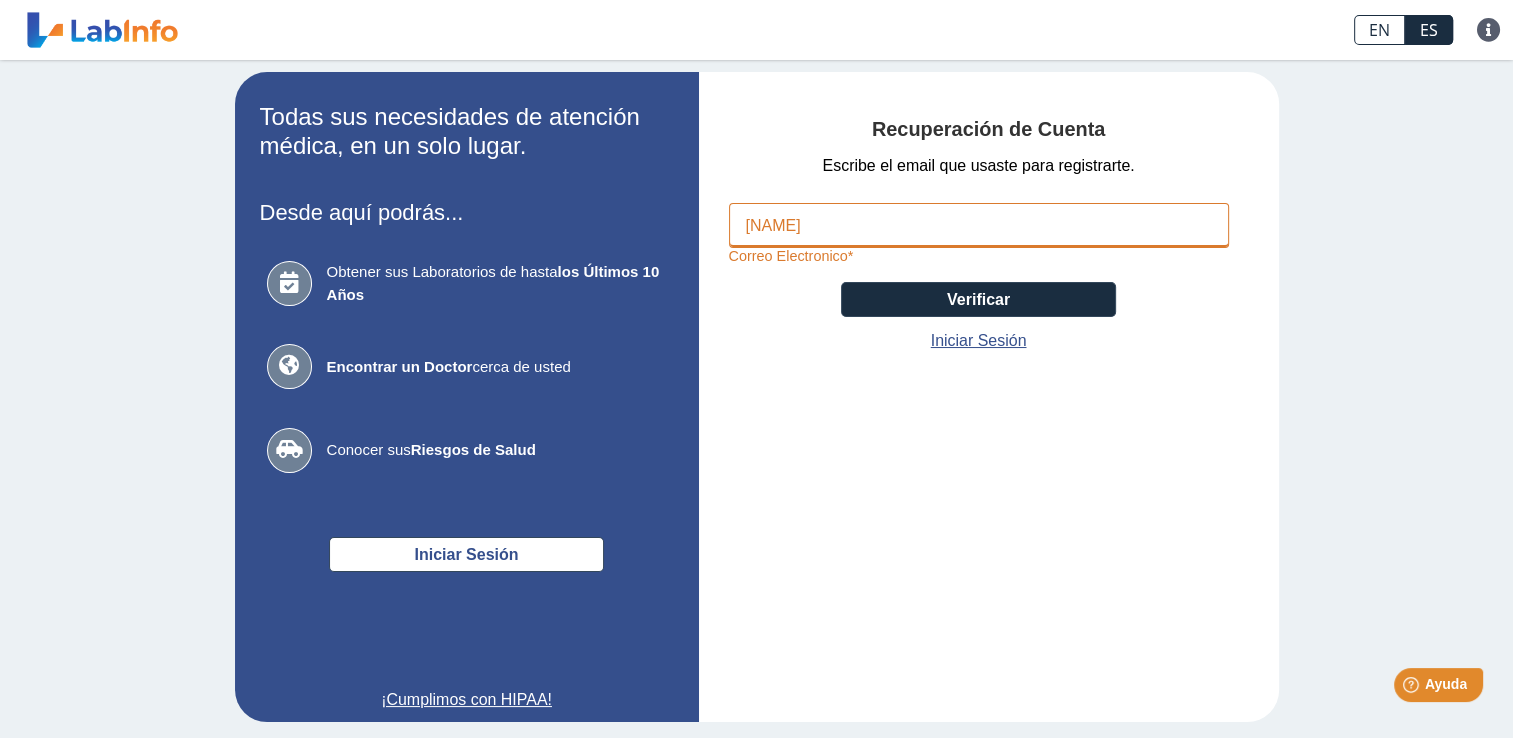 type on "[NAME]@[DOMAIN]" 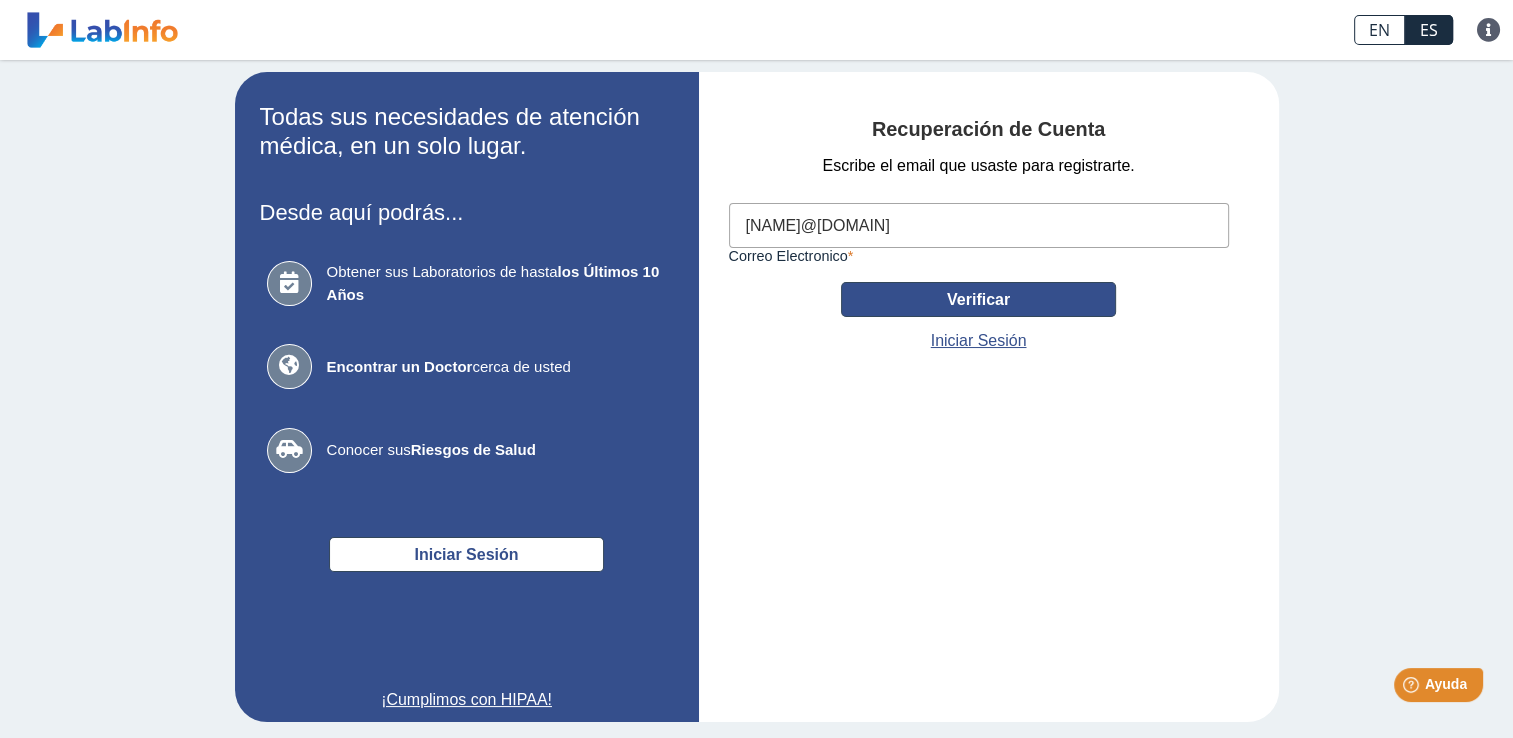 click on "Verificar" 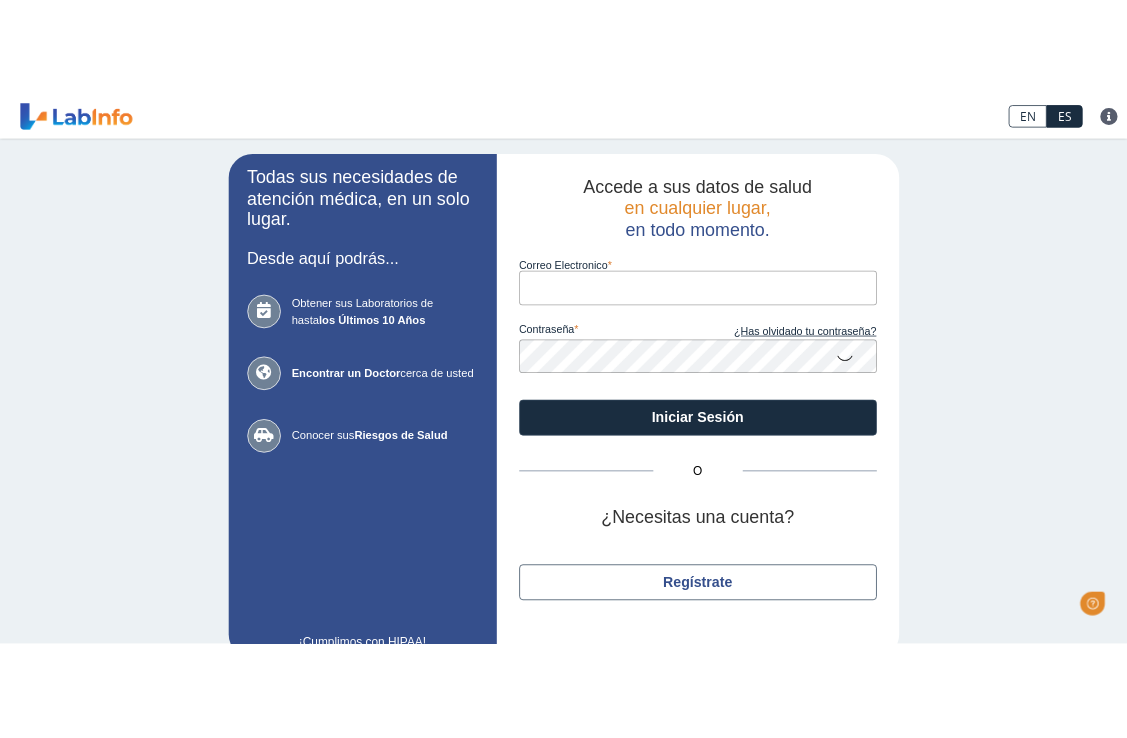 scroll, scrollTop: 0, scrollLeft: 0, axis: both 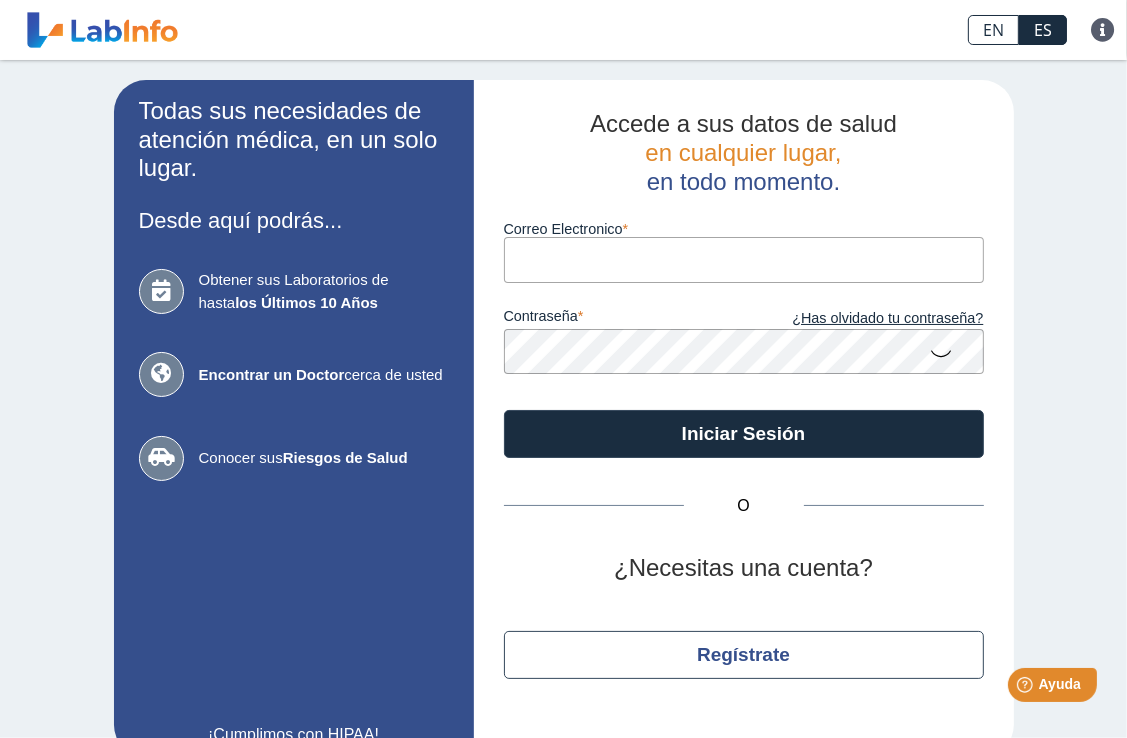 click on "Todas sus necesidades de atención médica, en un solo lugar. Desde aquí podrás... Obtener sus Laboratorios de hasta  los Últimos 10 Años Encontrar un Doctor  cerca de usted Conocer sus  Riesgos de Salud ¡Cumplimos con HIPAA! Accede a sus datos de salud     en cualquier lugar,     en todo momento. Correo Electronico contraseña ¿Has olvidado tu contraseña? Iniciar Sesión O ¿Necesitas una cuenta? Regístrate" 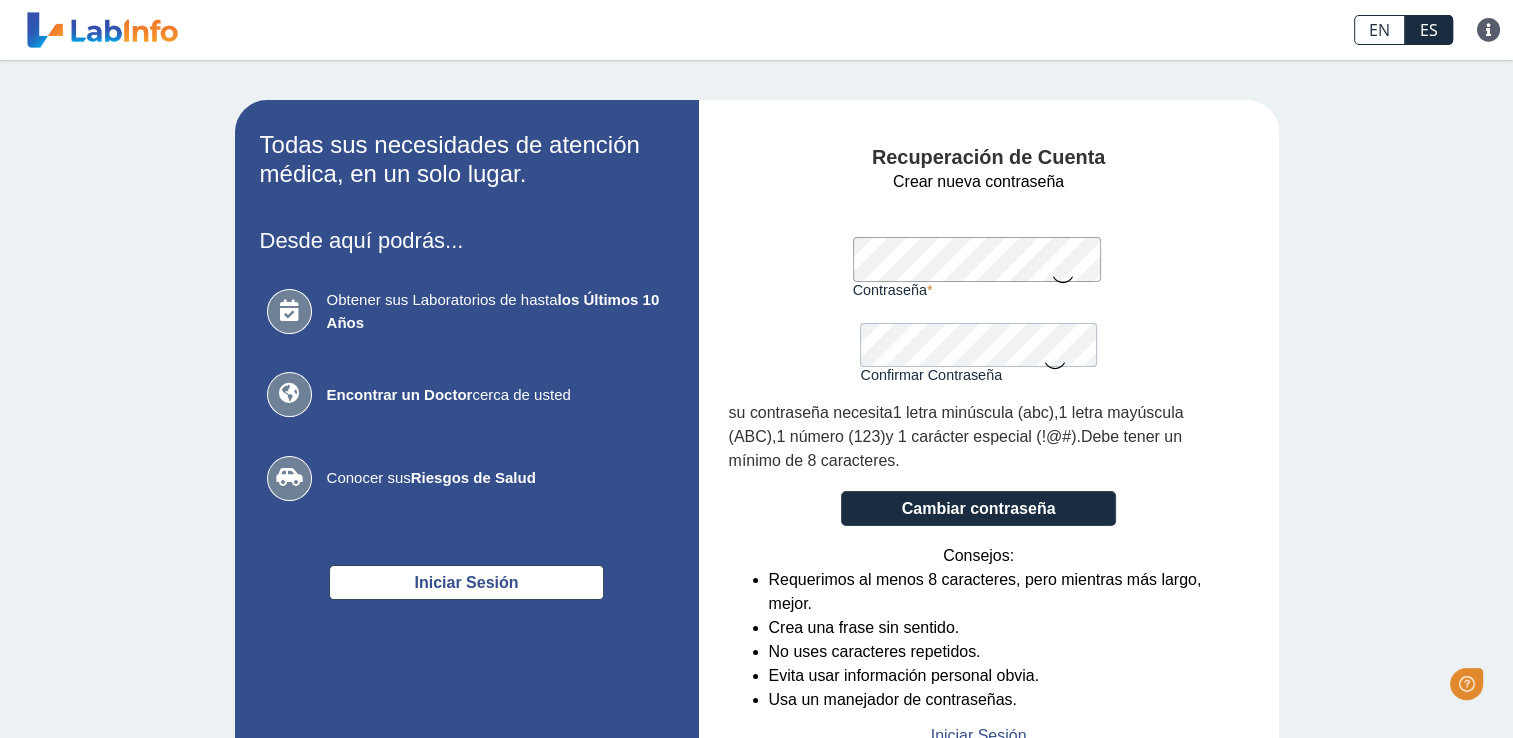 scroll, scrollTop: 0, scrollLeft: 0, axis: both 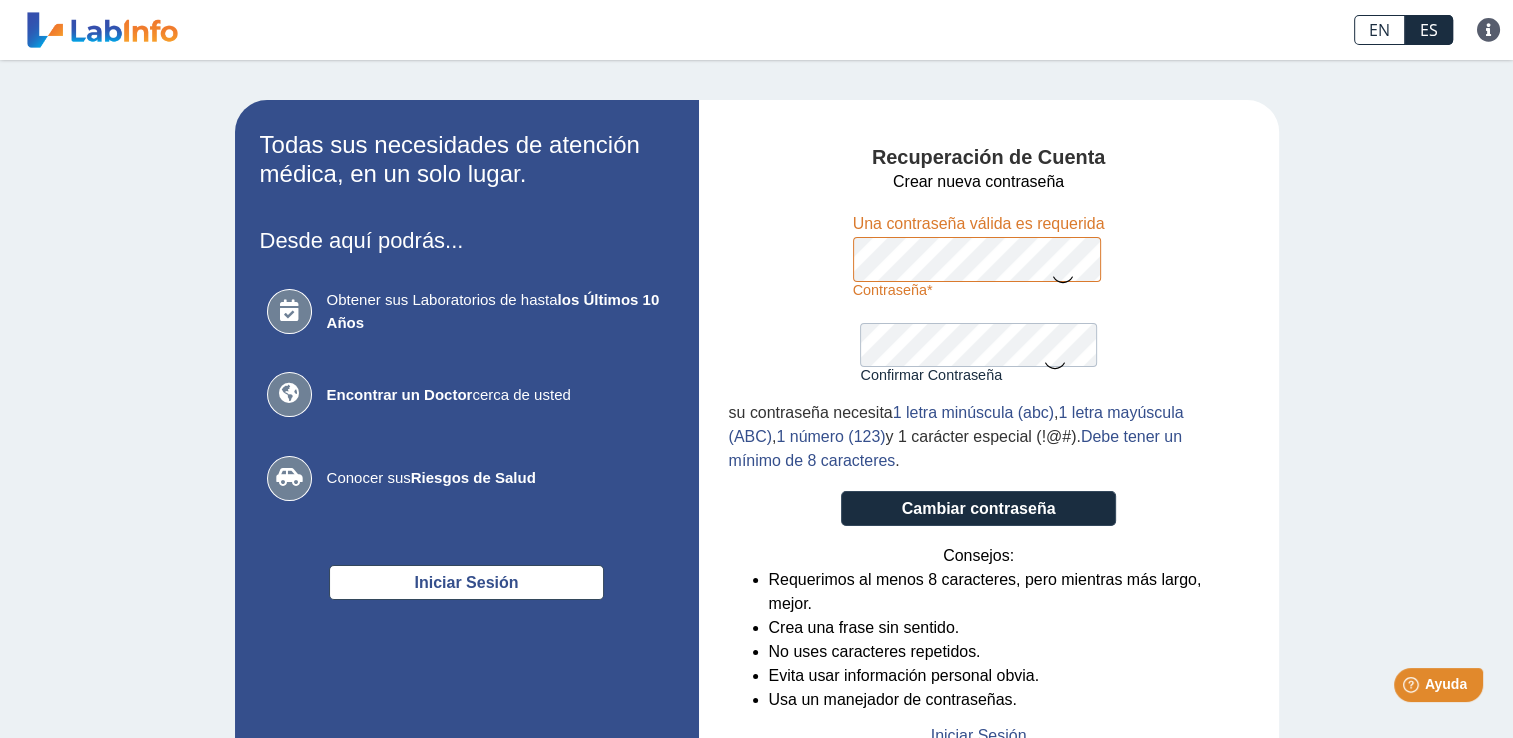 click on "Crear nueva contraseña Contraseña Una contraseña válida es requerida Confirmar Contraseña Por favor confirma su contraseña su contraseña necesita  1 letra minúscula (abc) ,  1 letra mayúscula (ABC) ,  1 número (123)  y 1 carácter especial (!@#) .  Debe tener un mínimo de 8 caracteres .
Cambiar contraseña Consejos: Requerimos al menos 8 caracteres, pero mientras más largo, mejor. Crea una frase sin sentido. No uses caracteres repetidos. Evita usar información personal obvia. Usa un manejador de contraseñas. Iniciar Sesión" 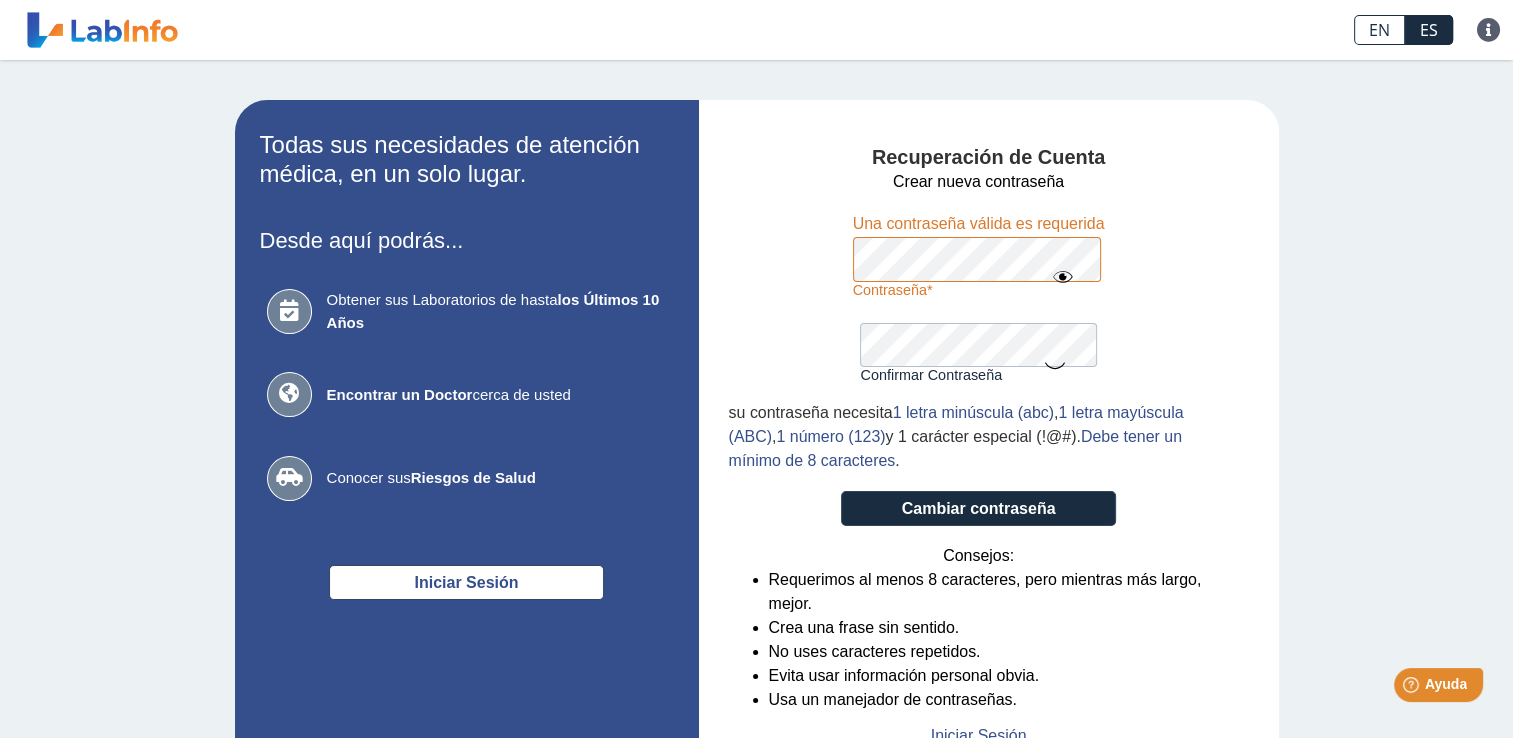 click on "Recuperación de Cuenta Crear nueva contraseña Contraseña Una contraseña válida es requerida Confirmar Contraseña Por favor confirma su contraseña su contraseña necesita  1 letra minúscula (abc) ,  1 letra mayúscula (ABC) ,  1 número (123)  y 1 carácter especial (!@#) .  Debe tener un mínimo de 8 caracteres .
Cambiar contraseña Consejos: Requerimos al menos 8 caracteres, pero mientras más largo, mejor. Crea una frase sin sentido. No uses caracteres repetidos. Evita usar información personal obvia. Usa un manejador de contraseñas. Iniciar Sesión" 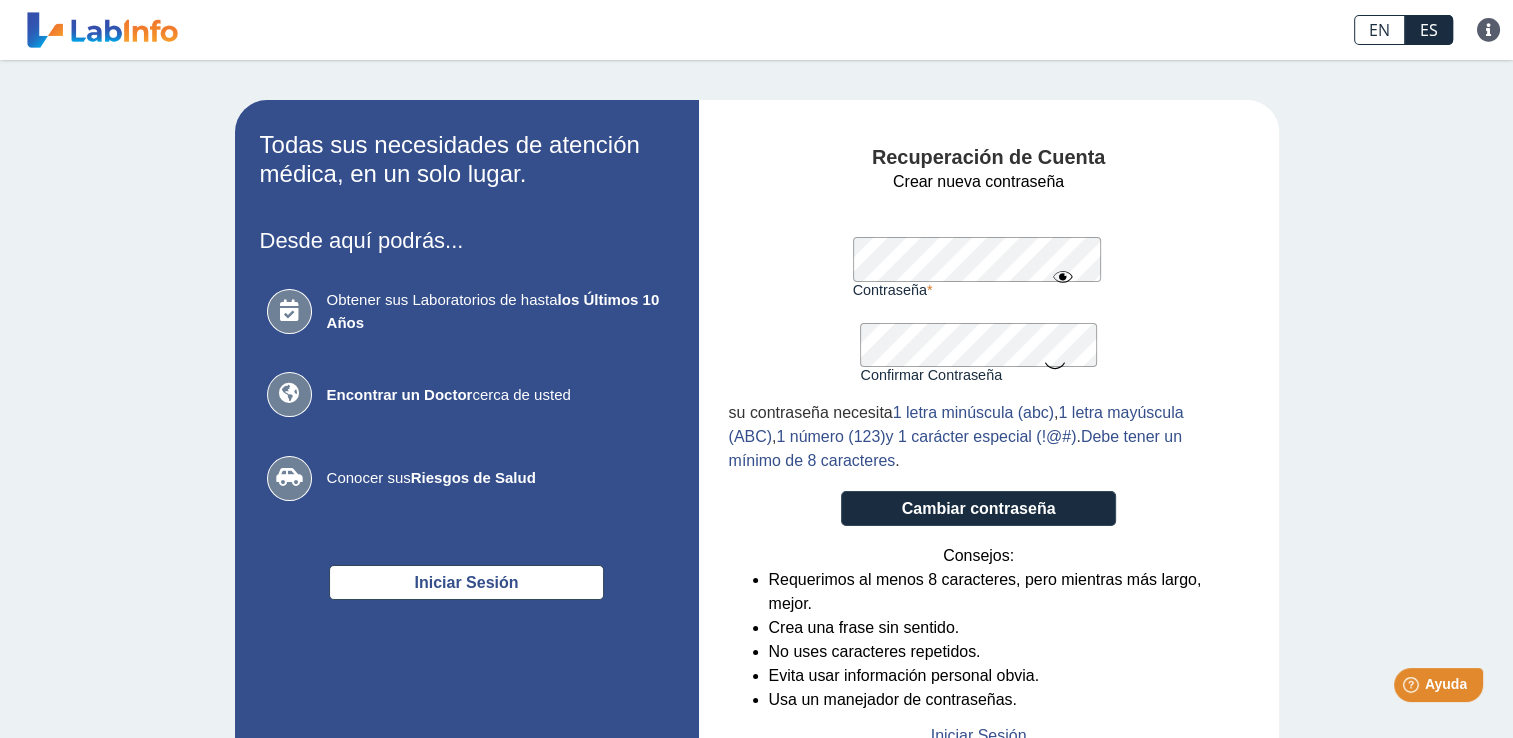 click on "Crear nueva contraseña Contraseña Una contraseña válida es requerida Confirmar Contraseña Por favor confirma su contraseña su contraseña necesita  1 letra minúscula (abc) ,  1 letra mayúscula (ABC) ,  1 número (123)  y 1 carácter especial (!@#) .  Debe tener un mínimo de 8 caracteres .
Cambiar contraseña Consejos: Requerimos al menos 8 caracteres, pero mientras más largo, mejor. Crea una frase sin sentido. No uses caracteres repetidos. Evita usar información personal obvia. Usa un manejador de contraseñas. Iniciar Sesión" 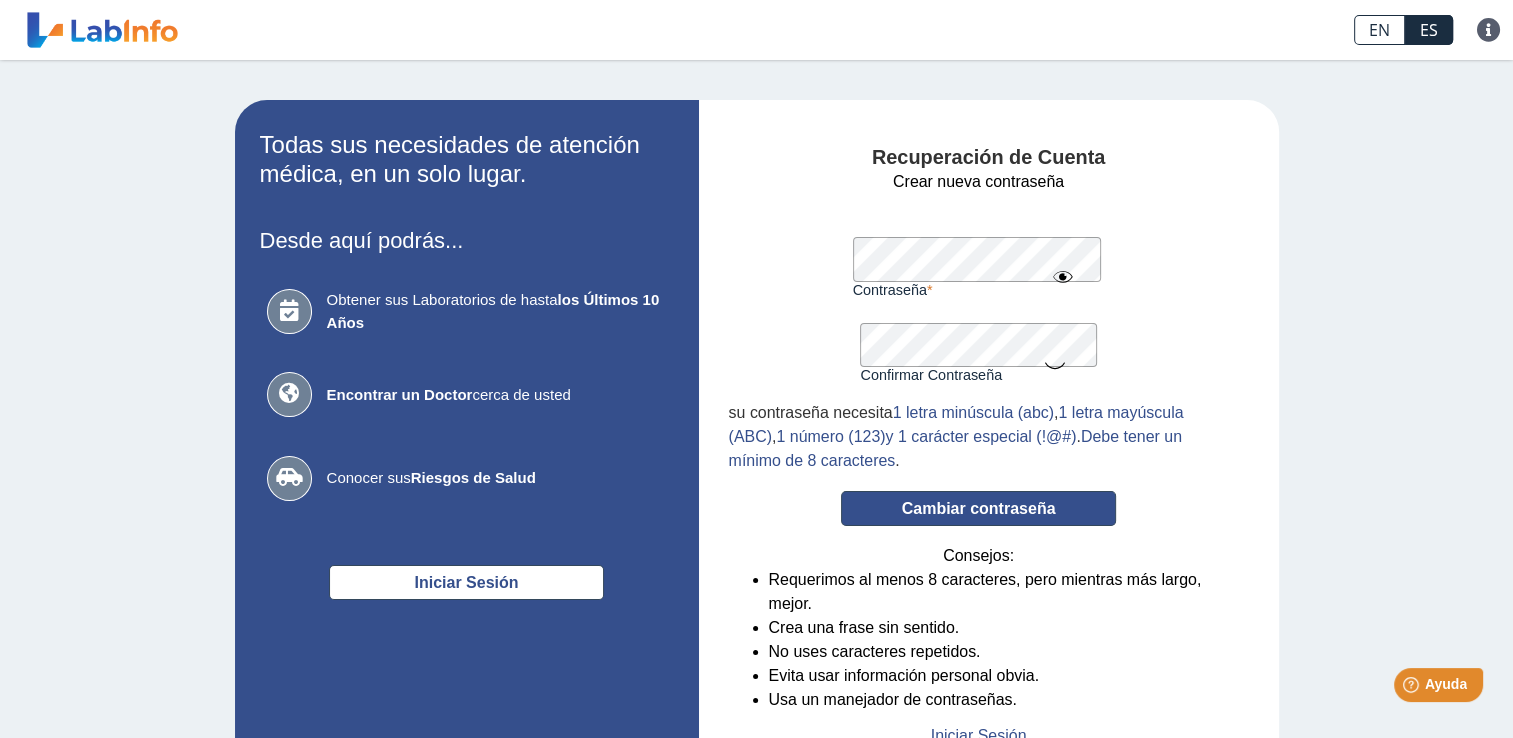 click on "Cambiar contraseña" 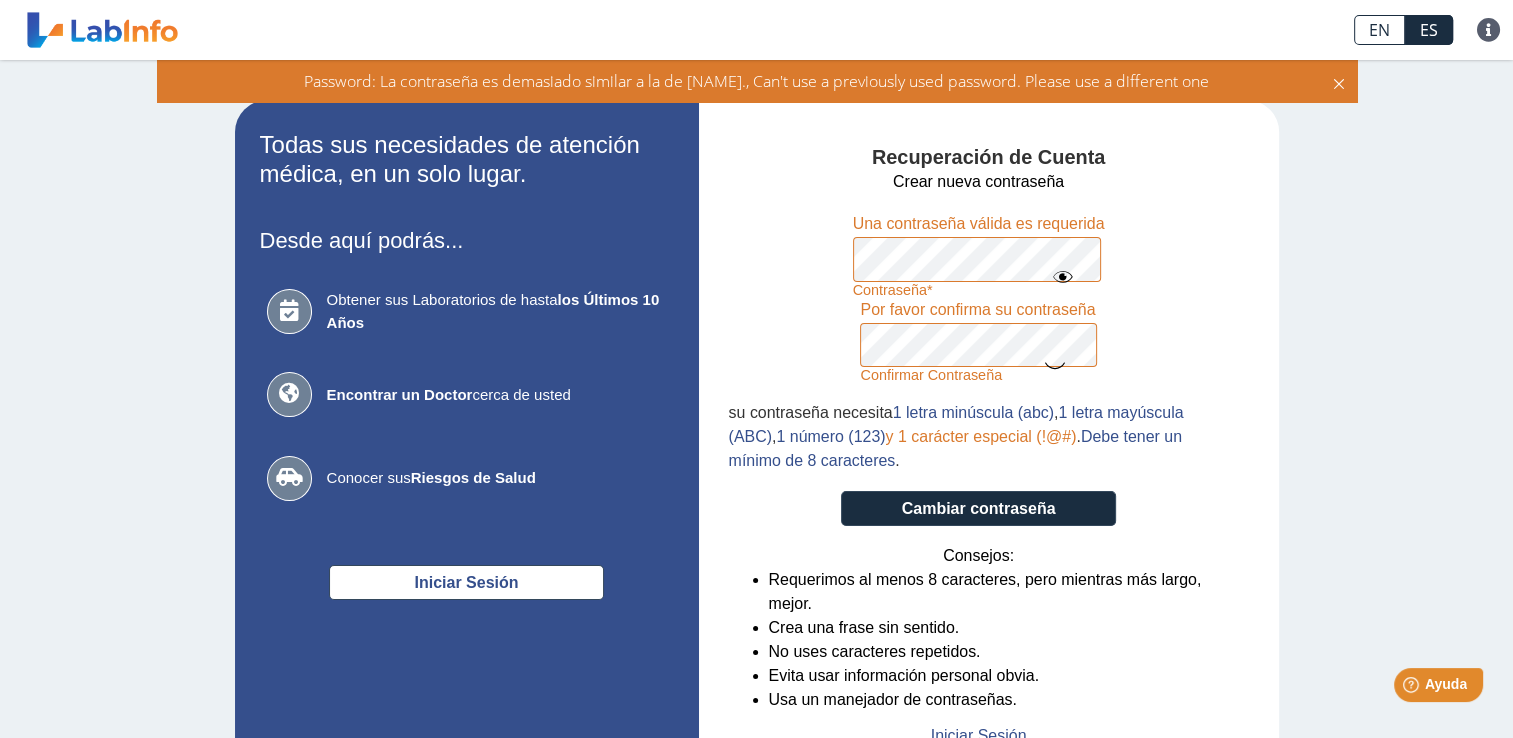 click on "Todas sus necesidades de atención médica, en un solo lugar. Desde aquí podrás... Obtener sus Laboratorios de hasta  los Últimos 10 Años Encontrar un Doctor  cerca de usted Conocer sus  Riesgos de Salud Iniciar Sesión ¡Cumplimos con HIPAA! Recuperación de Cuenta Crear nueva contraseña Contraseña Una contraseña válida es requerida Confirmar Contraseña Por favor confirma su contraseña su contraseña necesita  1 letra minúscula (abc) ,  1 letra mayúscula (ABC) ,  1 número (123)  y 1 carácter especial (!@#) .  Debe tener un mínimo de 8 caracteres .
Cambiar contraseña Consejos: Requerimos al menos 8 caracteres, pero mientras más largo, mejor. Crea una frase sin sentido. No uses caracteres repetidos. Evita usar información personal obvia. Usa un manejador de contraseñas. Iniciar Sesión" 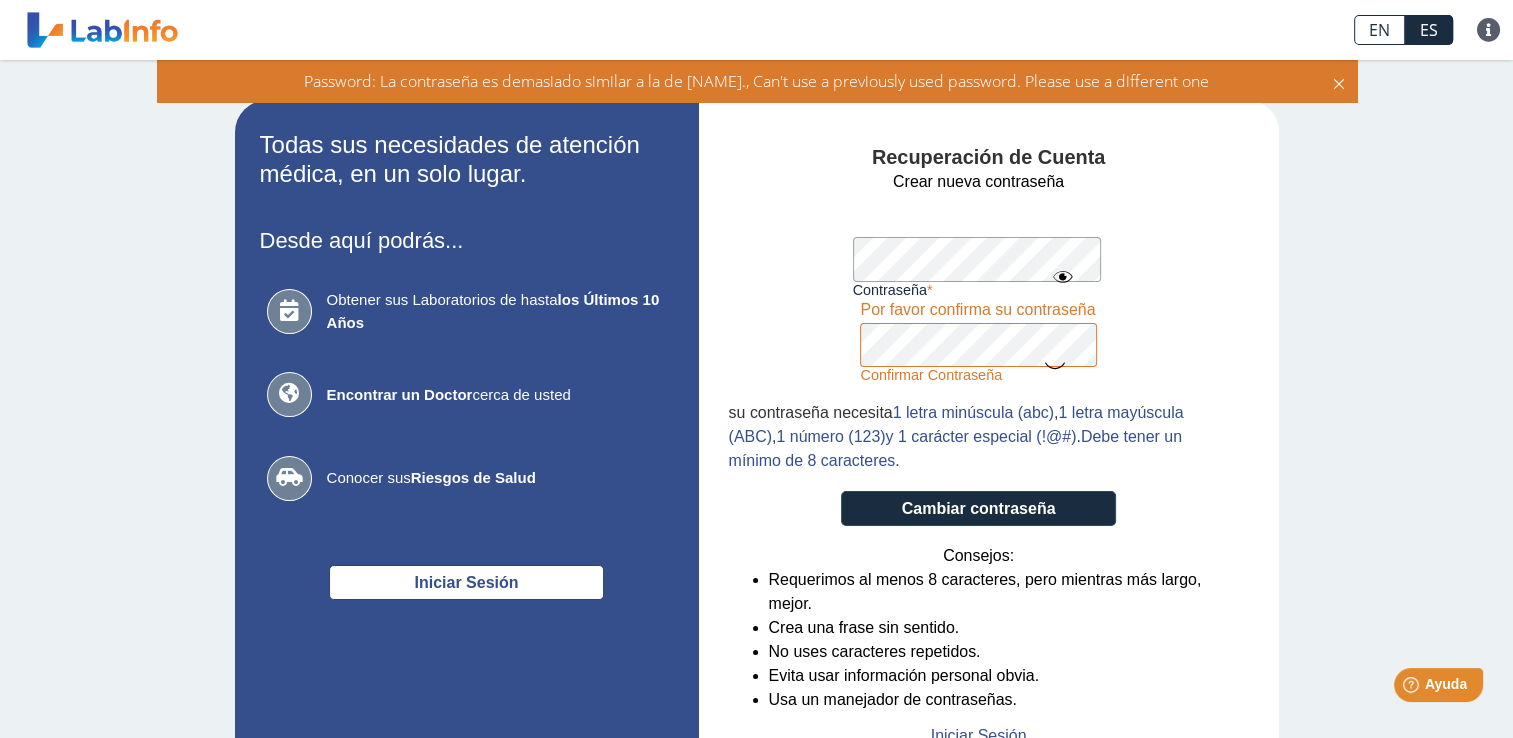 click on "Todas sus necesidades de atención médica, en un solo lugar. Desde aquí podrás... Obtener sus Laboratorios de hasta  los Últimos 10 Años Encontrar un Doctor  cerca de usted Conocer sus  Riesgos de Salud Iniciar Sesión ¡Cumplimos con HIPAA! Recuperación de Cuenta Crear nueva contraseña Contraseña Una contraseña válida es requerida Confirmar Contraseña Por favor confirma su contraseña su contraseña necesita  1 letra minúscula (abc) ,  1 letra mayúscula (ABC) ,  1 número (123)  y 1 carácter especial (!@#) .  Debe tener un mínimo de 8 caracteres .
Cambiar contraseña Consejos: Requerimos al menos 8 caracteres, pero mientras más largo, mejor. Crea una frase sin sentido. No uses caracteres repetidos. Evita usar información personal obvia. Usa un manejador de contraseñas. Iniciar Sesión" 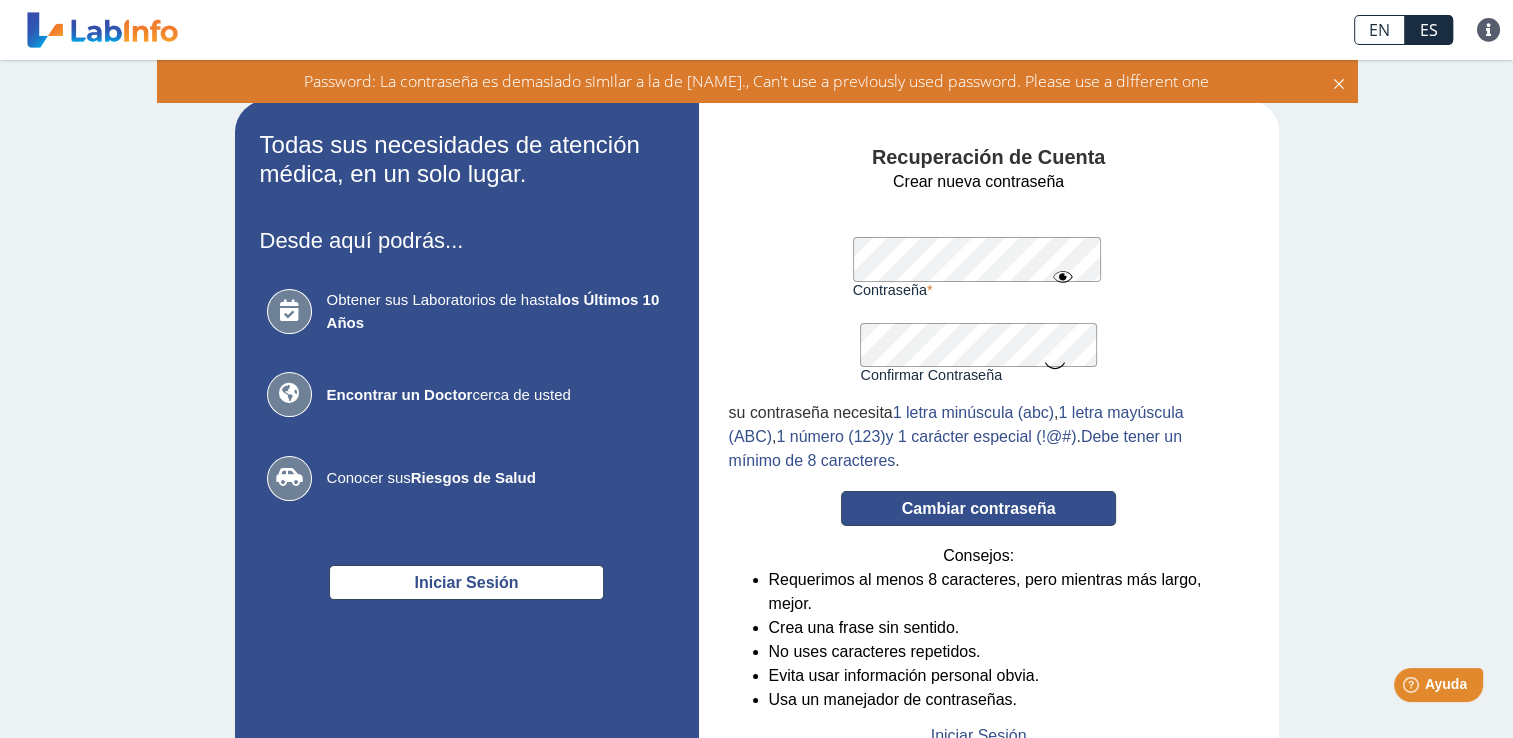 click on "Cambiar contraseña" 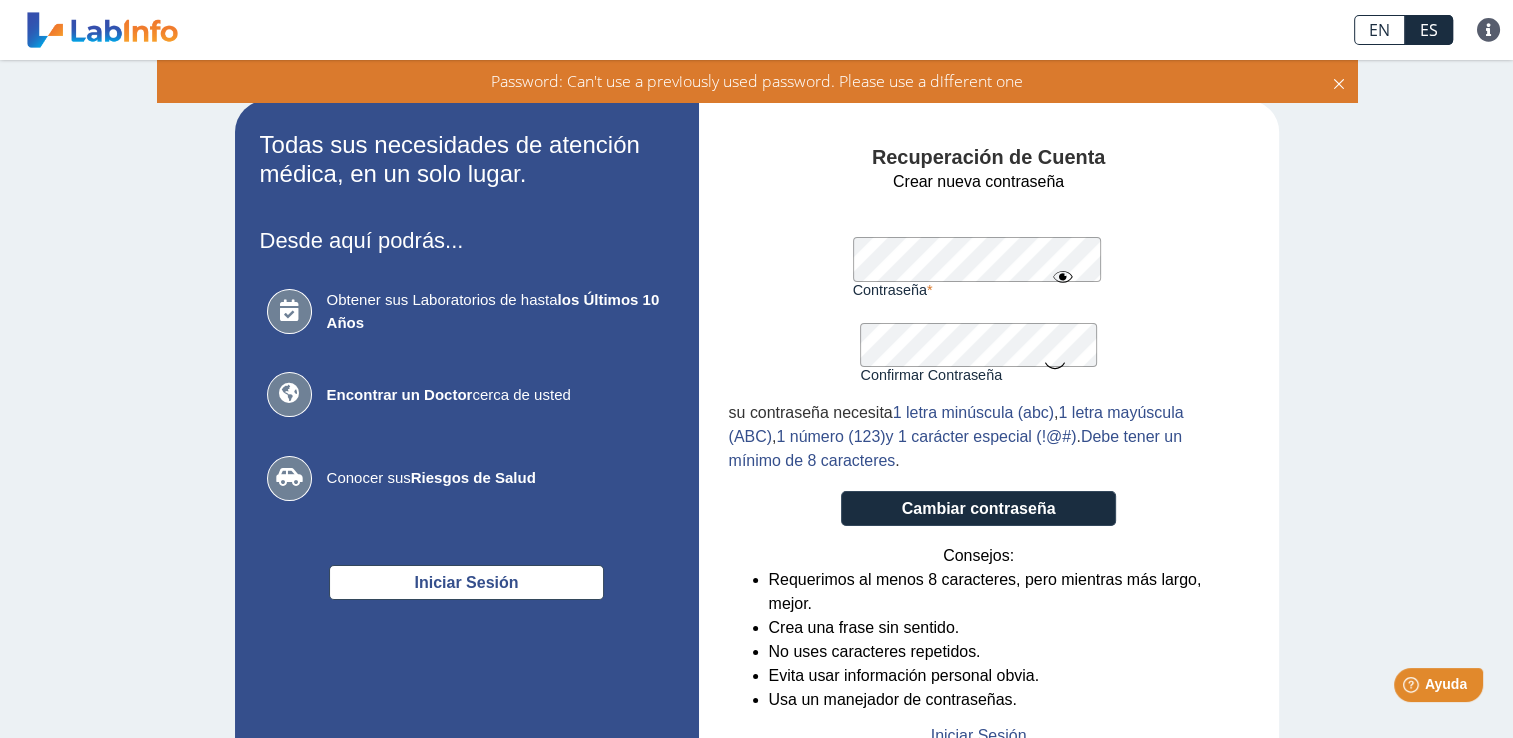 click on "Contraseña" 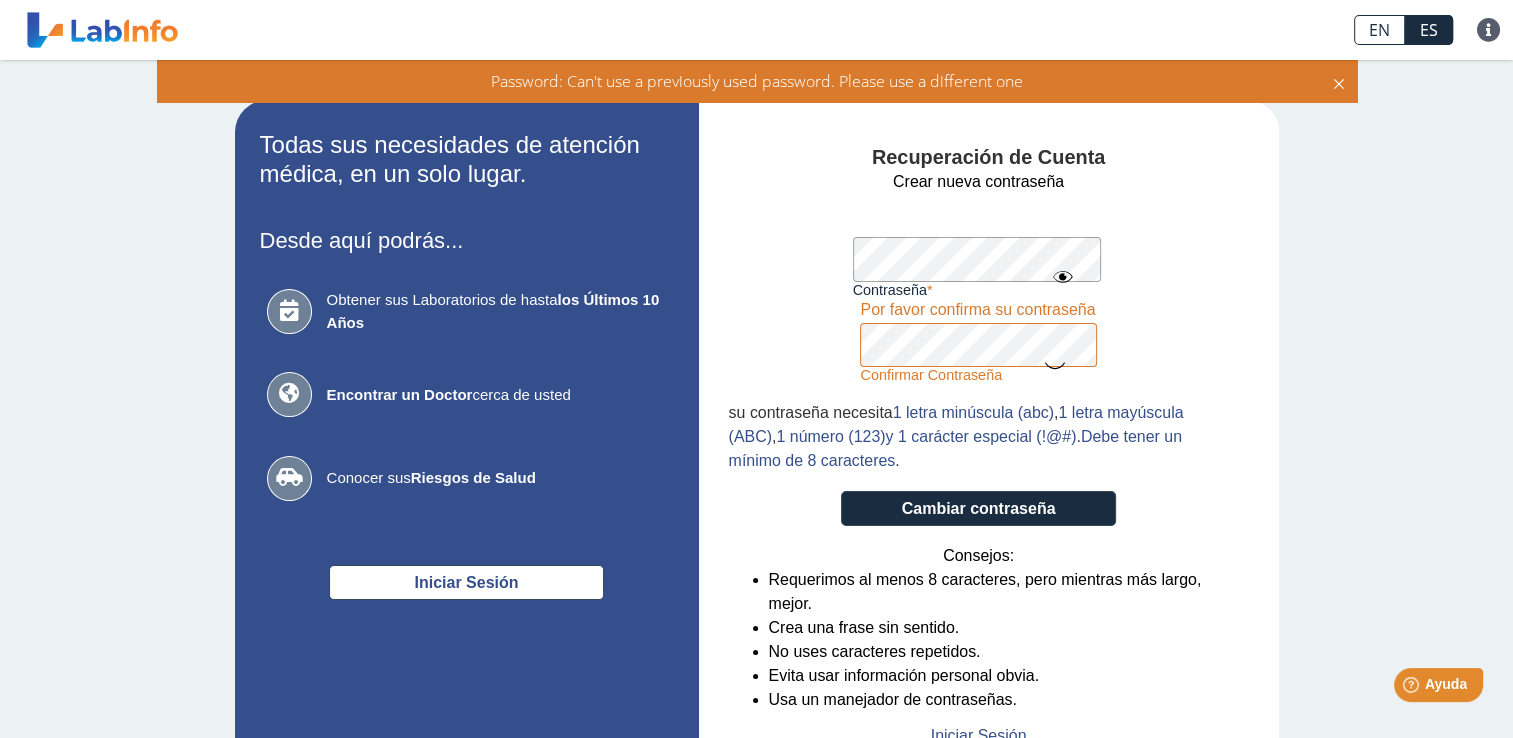 click on "Recuperación de Cuenta Crear nueva contraseña Contraseña Una contraseña válida es requerida Confirmar Contraseña Por favor confirma su contraseña su contraseña necesita  1 letra minúscula (abc) ,  1 letra mayúscula (ABC) ,  1 número (123)  y 1 carácter especial (!@#) .  Debe tener un mínimo de 8 caracteres .
Cambiar contraseña Consejos: Requerimos al menos 8 caracteres, pero mientras más largo, mejor. Crea una frase sin sentido. No uses caracteres repetidos. Evita usar información personal obvia. Usa un manejador de contraseñas. Iniciar Sesión" 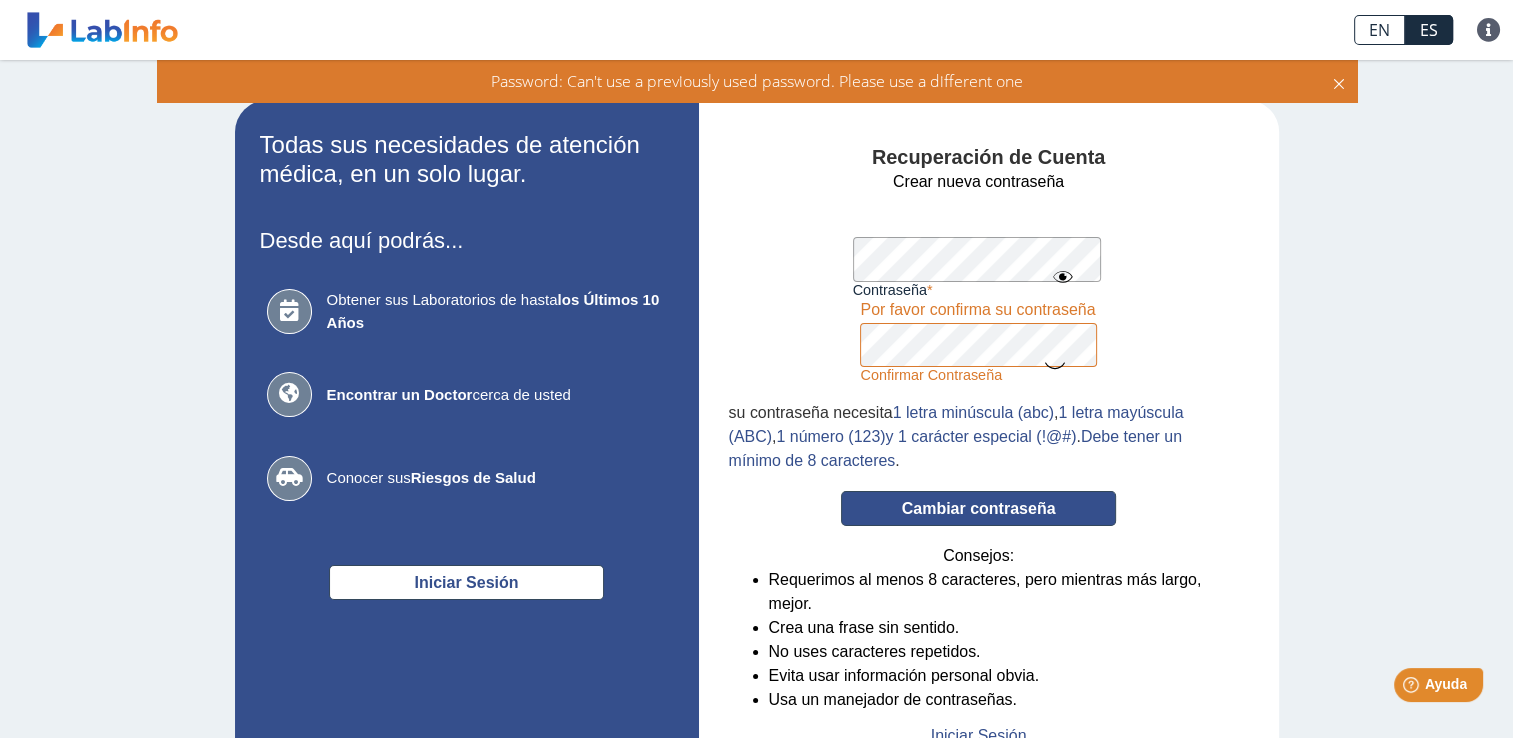 click on "Cambiar contraseña" 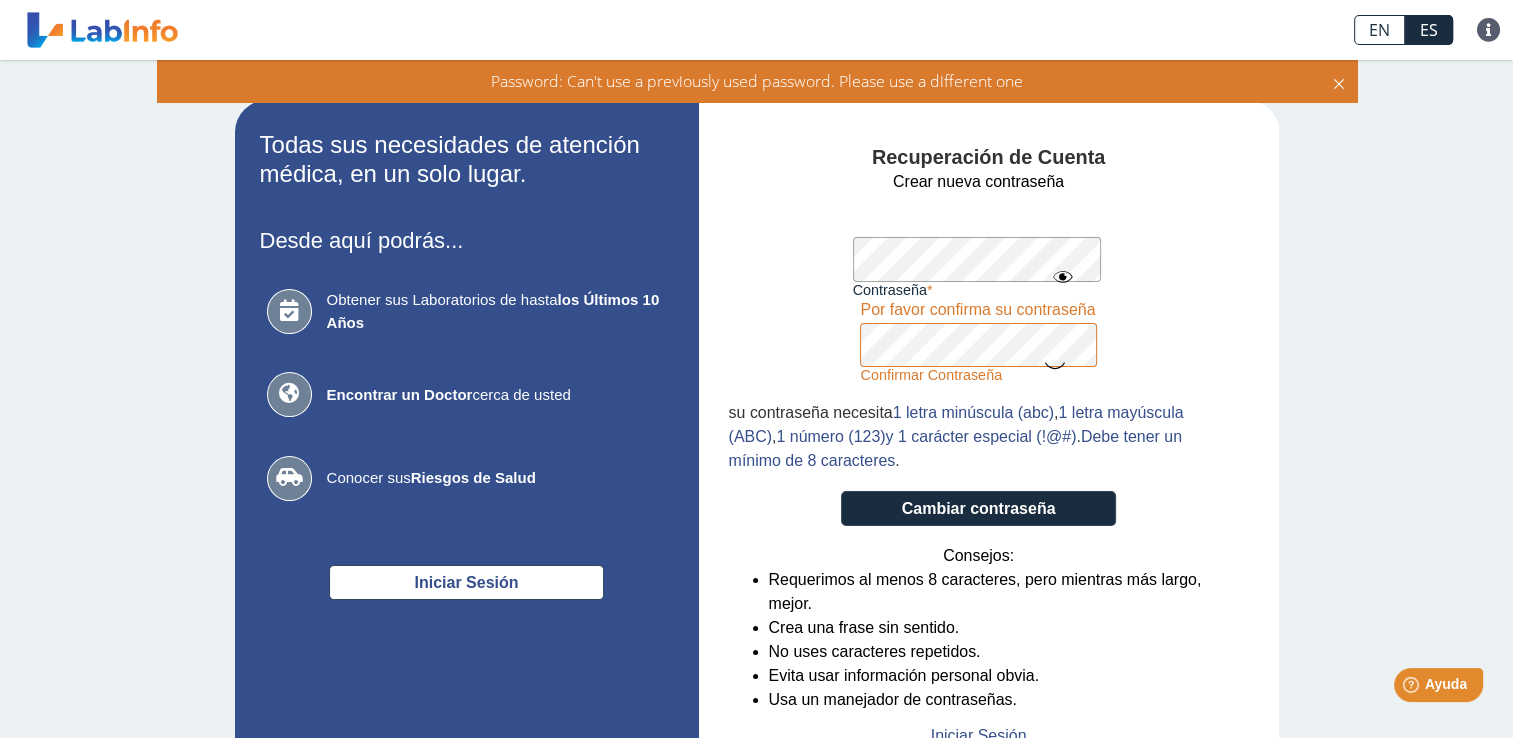 click 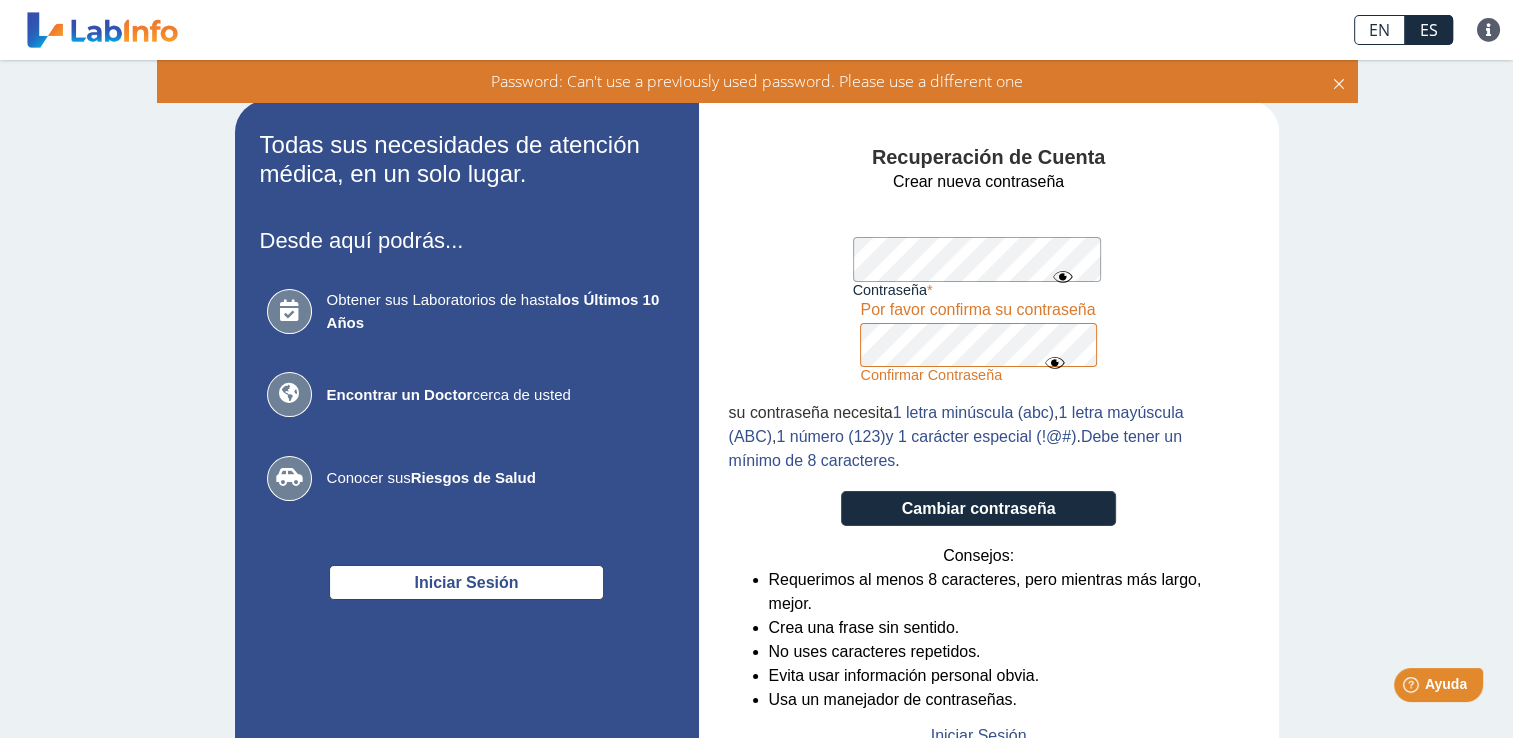 click on "Recuperación de Cuenta Crear nueva contraseña Contraseña Una contraseña válida es requerida Confirmar Contraseña Por favor confirma su contraseña su contraseña necesita  1 letra minúscula (abc) ,  1 letra mayúscula (ABC) ,  1 número (123)  y 1 carácter especial (!@#) .  Debe tener un mínimo de 8 caracteres .
Cambiar contraseña Consejos: Requerimos al menos 8 caracteres, pero mientras más largo, mejor. Crea una frase sin sentido. No uses caracteres repetidos. Evita usar información personal obvia. Usa un manejador de contraseñas. Iniciar Sesión" 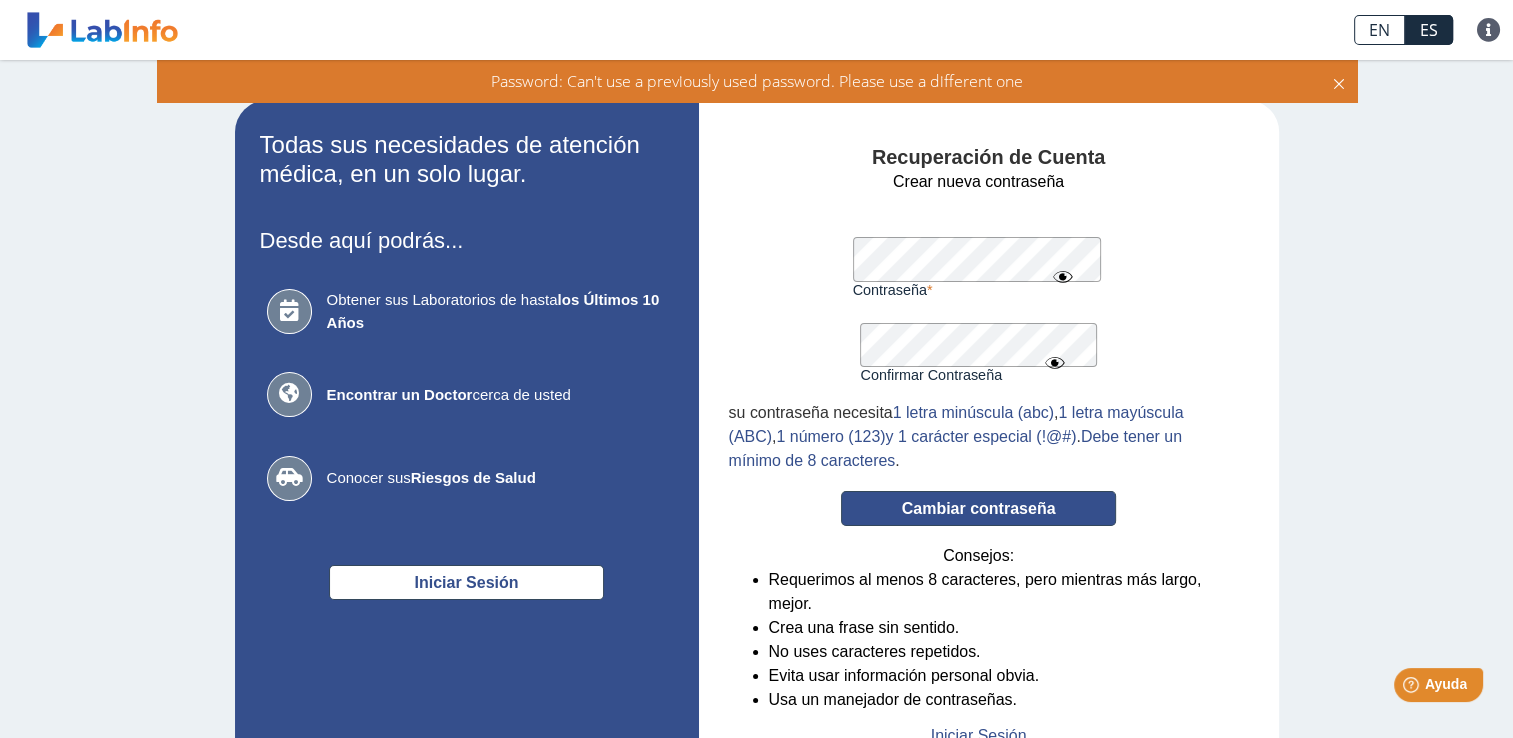 click on "Cambiar contraseña" 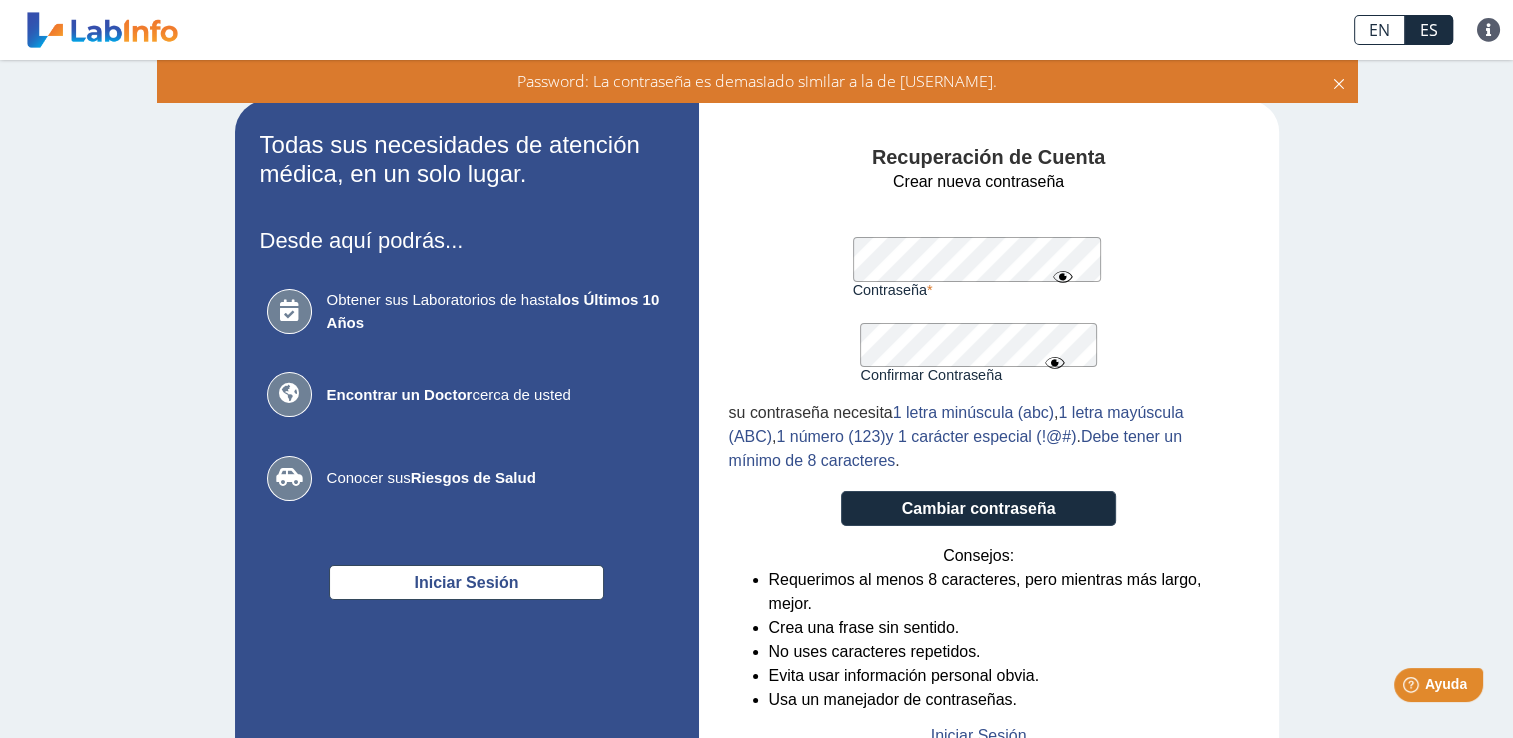 click on "Crear nueva contraseña Contraseña Una contraseña válida es requerida Confirmar Contraseña Por favor confirma su contraseña su contraseña necesita  1 letra minúscula (abc) ,  1 letra mayúscula (ABC) ,  1 número (123)  y 1 carácter especial (!@#) .  Debe tener un mínimo de 8 caracteres .
Cambiar contraseña Consejos: Requerimos al menos 8 caracteres, pero mientras más largo, mejor. Crea una frase sin sentido. No uses caracteres repetidos. Evita usar información personal obvia. Usa un manejador de contraseñas. Iniciar Sesión" 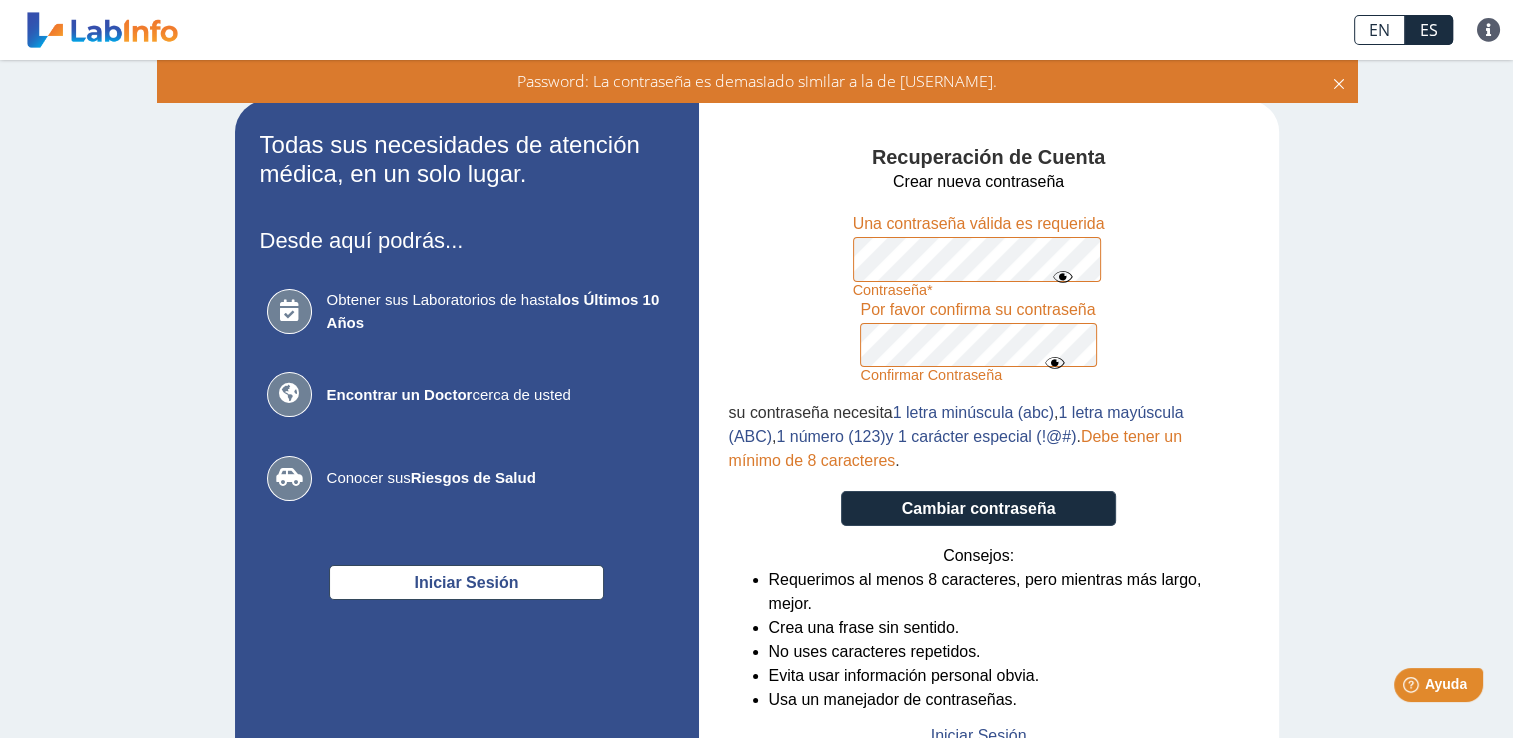click on "Crear nueva contraseña Contraseña Una contraseña válida es requerida Confirmar Contraseña Por favor confirma su contraseña su contraseña necesita  1 letra minúscula (abc) ,  1 letra mayúscula (ABC) ,  1 número (123)  y 1 carácter especial (!@#) .  Debe tener un mínimo de 8 caracteres .
Cambiar contraseña Consejos: Requerimos al menos 8 caracteres, pero mientras más largo, mejor. Crea una frase sin sentido. No uses caracteres repetidos. Evita usar información personal obvia. Usa un manejador de contraseñas. Iniciar Sesión" 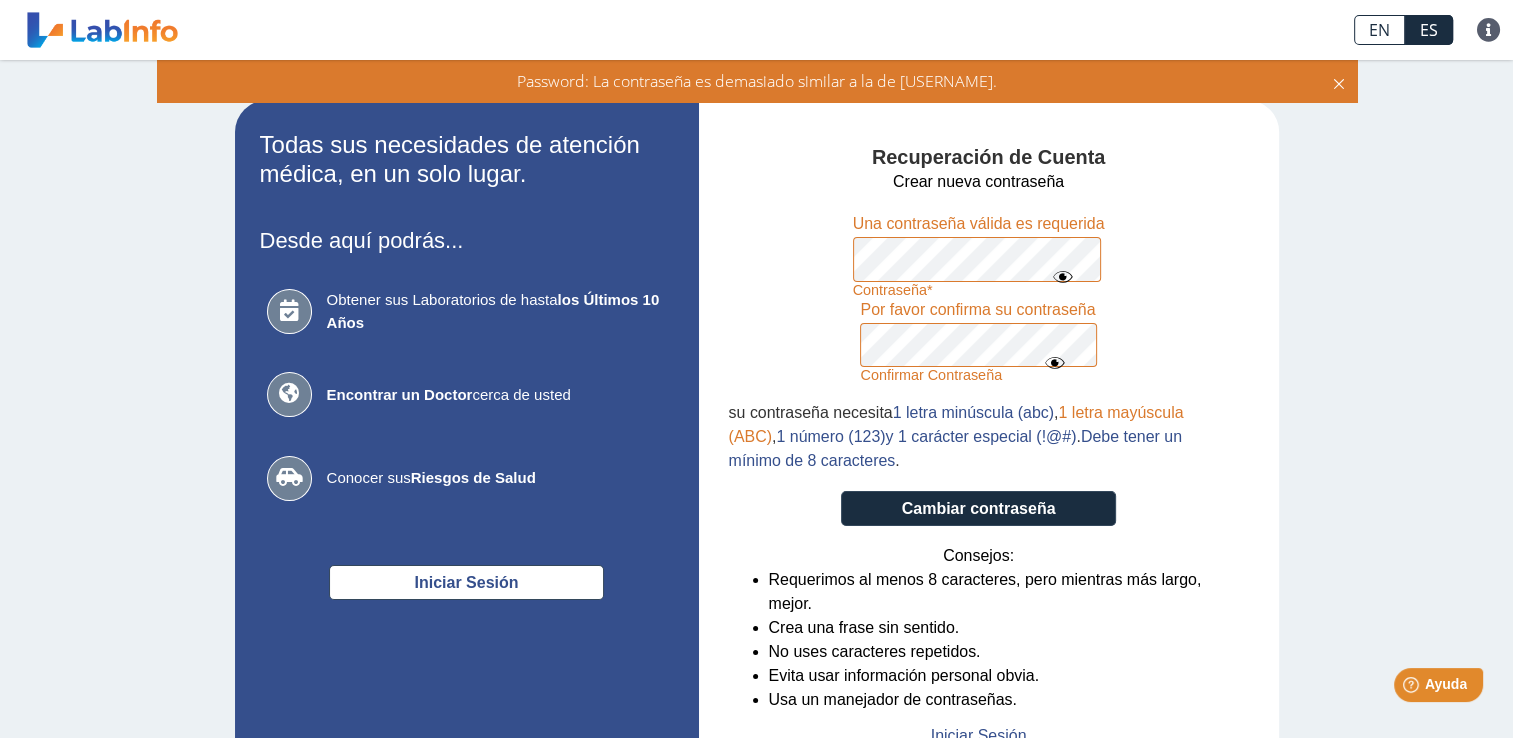 click on "Crear nueva contraseña Contraseña Una contraseña válida es requerida Confirmar Contraseña Por favor confirma su contraseña su contraseña necesita  1 letra minúscula (abc) ,  1 letra mayúscula (ABC) ,  1 número (123)  y 1 carácter especial (!@#) .  Debe tener un mínimo de 8 caracteres .
Cambiar contraseña Consejos: Requerimos al menos 8 caracteres, pero mientras más largo, mejor. Crea una frase sin sentido. No uses caracteres repetidos. Evita usar información personal obvia. Usa un manejador de contraseñas. Iniciar Sesión" 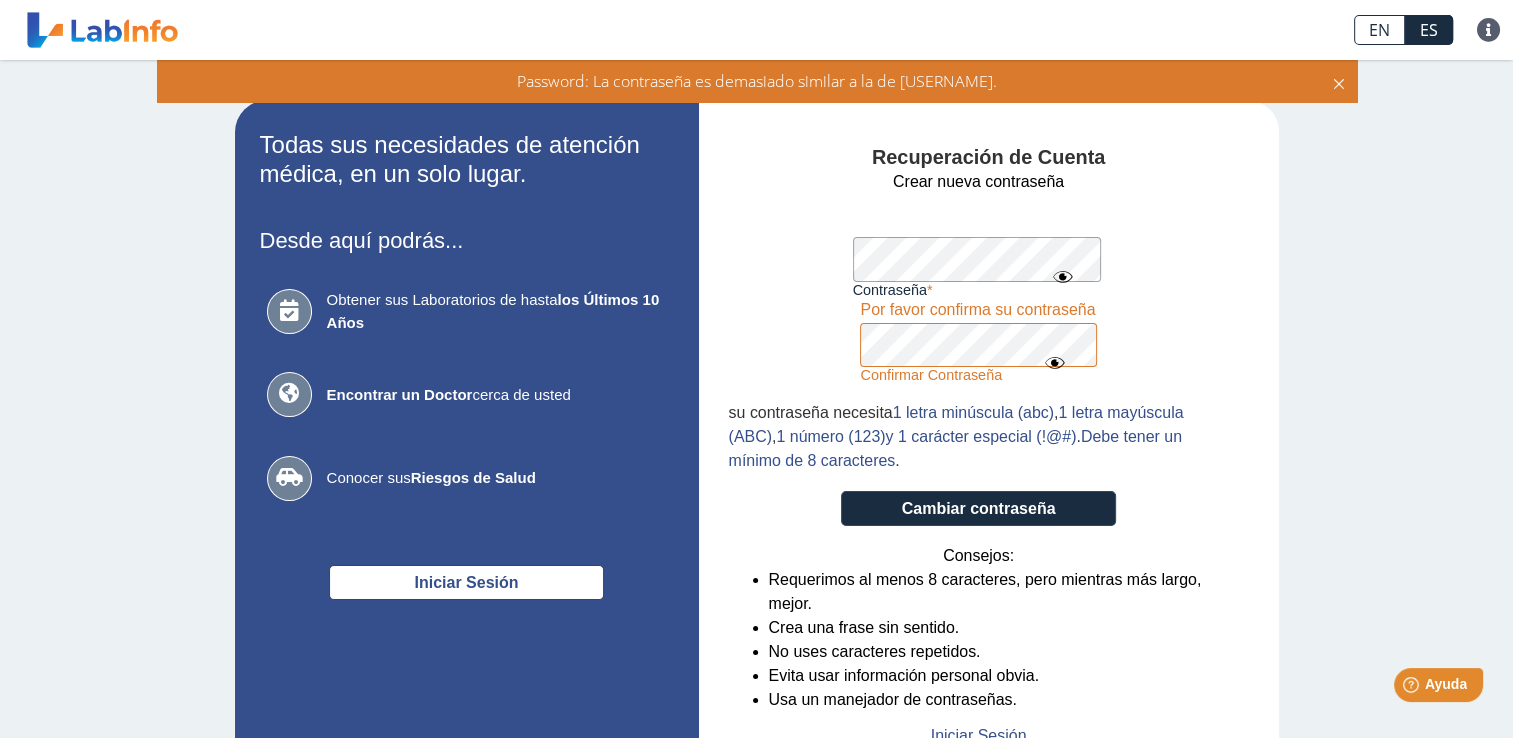 click on "Todas sus necesidades de atención médica, en un solo lugar. Desde aquí podrás... Obtener sus Laboratorios de hasta  los Últimos 10 Años Encontrar un Doctor  cerca de usted Conocer sus  Riesgos de Salud Iniciar Sesión ¡Cumplimos con HIPAA! Recuperación de Cuenta Crear nueva contraseña Contraseña Una contraseña válida es requerida Confirmar Contraseña Por favor confirma su contraseña su contraseña necesita  1 letra minúscula (abc) ,  1 letra mayúscula (ABC) ,  1 número (123)  y 1 carácter especial (!@#) .  Debe tener un mínimo de 8 caracteres .
Cambiar contraseña Consejos: Requerimos al menos 8 caracteres, pero mientras más largo, mejor. Crea una frase sin sentido. No uses caracteres repetidos. Evita usar información personal obvia. Usa un manejador de contraseñas. Iniciar Sesión" 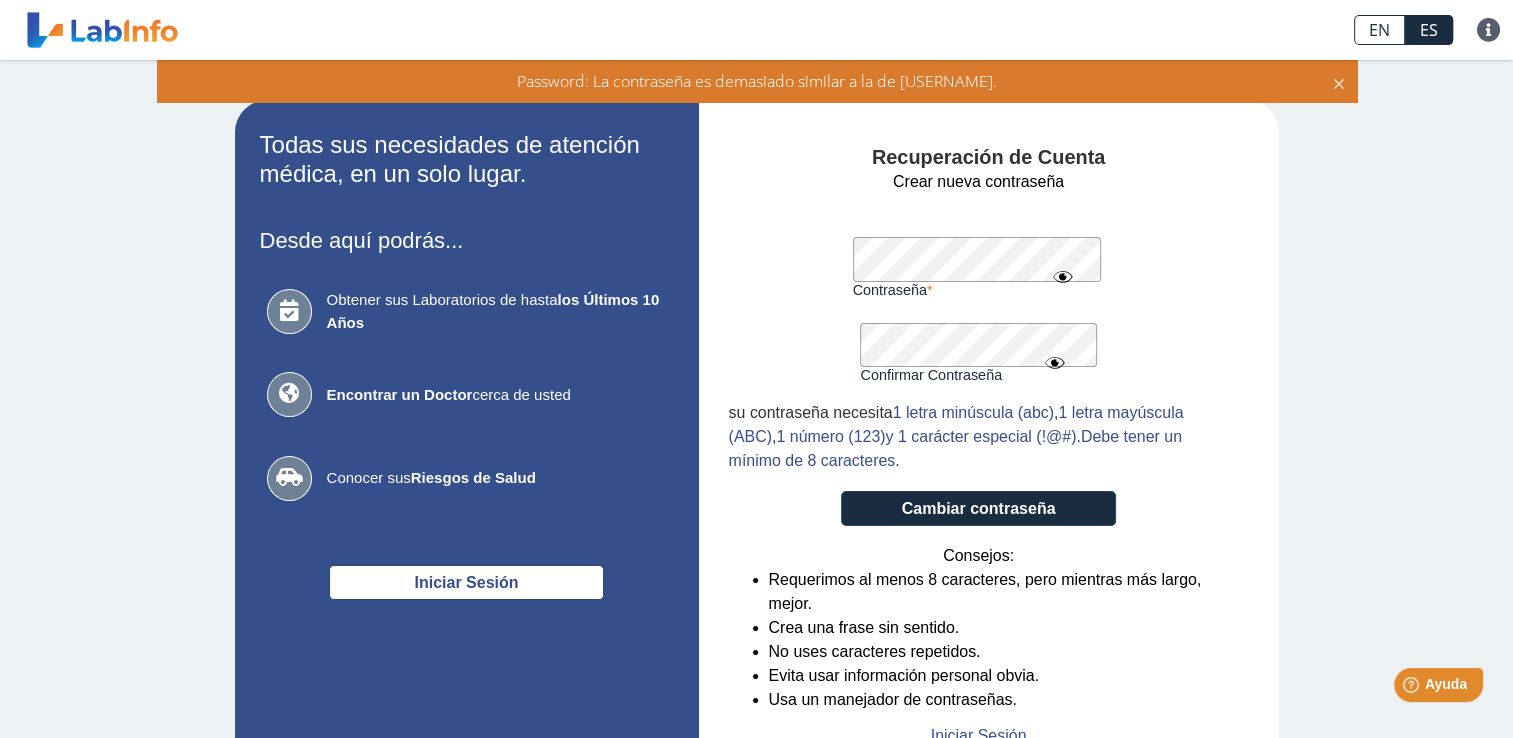 click on "Crear nueva contraseña Contraseña Una contraseña válida es requerida Confirmar Contraseña Por favor confirma su contraseña su contraseña necesita  1 letra minúscula (abc) ,  1 letra mayúscula (ABC) ,  1 número (123)  y 1 carácter especial (!@#) .  Debe tener un mínimo de 8 caracteres .
Cambiar contraseña Consejos: Requerimos al menos 8 caracteres, pero mientras más largo, mejor. Crea una frase sin sentido. No uses caracteres repetidos. Evita usar información personal obvia. Usa un manejador de contraseñas. Iniciar Sesión" 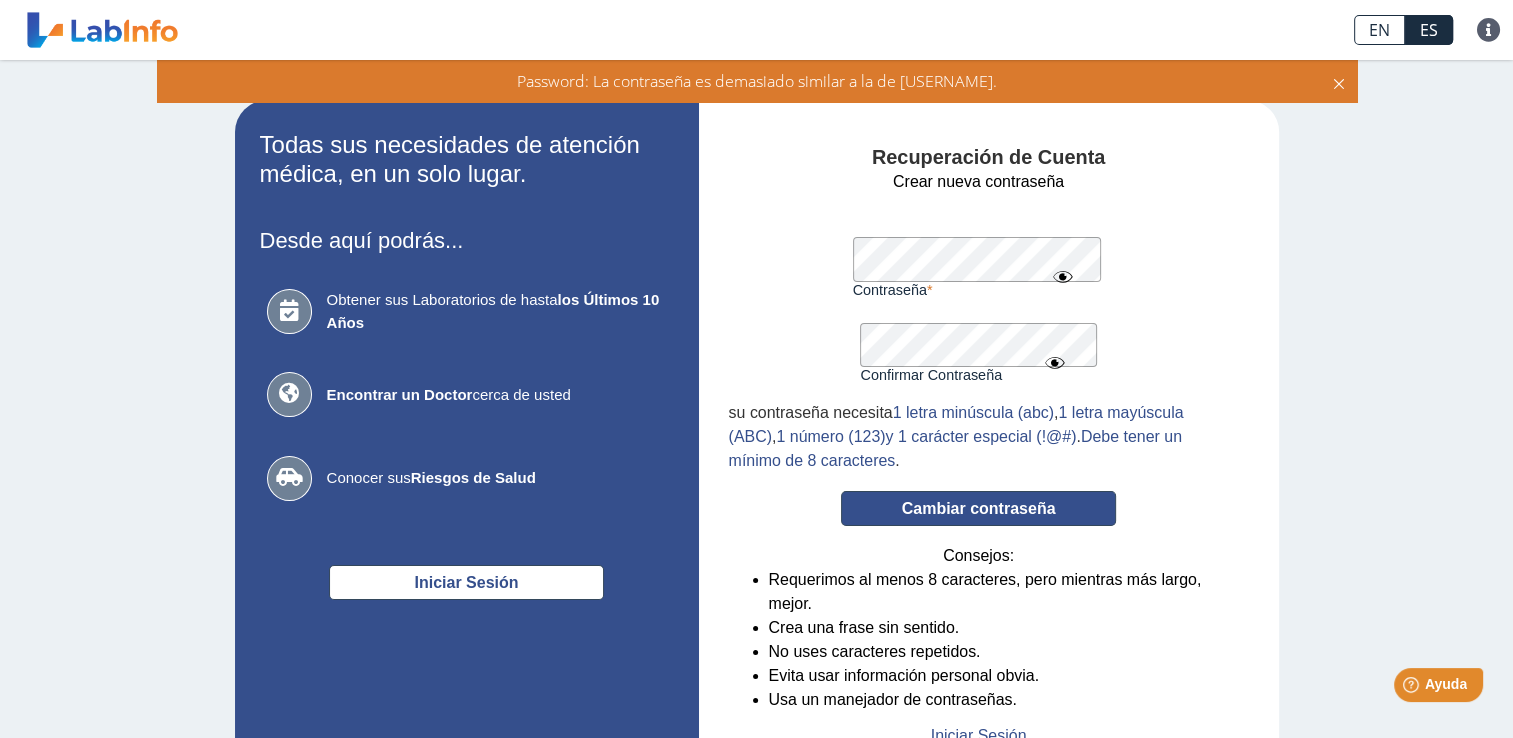 click on "Cambiar contraseña" 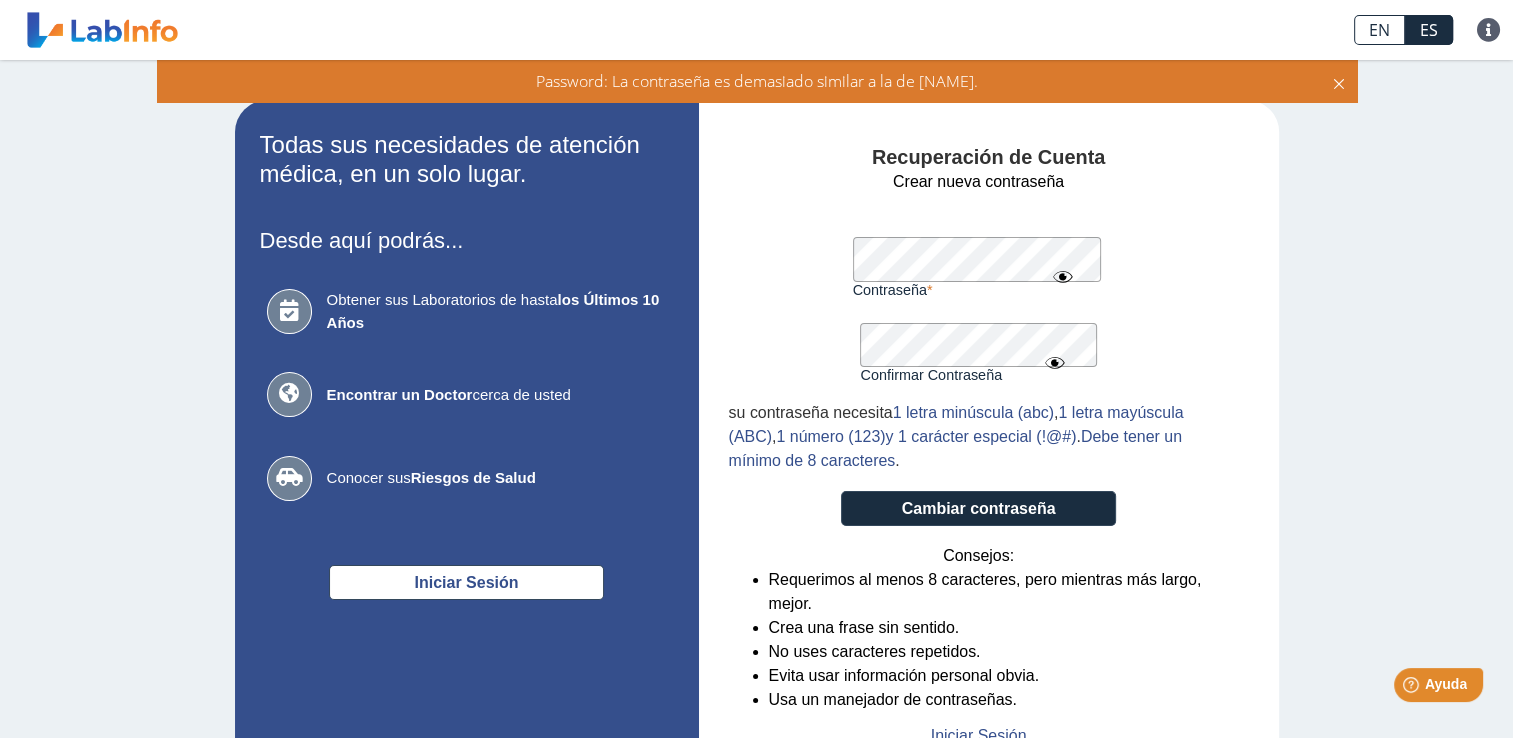 click on "Crear nueva contraseña Contraseña Una contraseña válida es requerida Confirmar Contraseña Por favor confirma su contraseña su contraseña necesita  1 letra minúscula (abc) ,  1 letra mayúscula (ABC) ,  1 número (123)  y 1 carácter especial (!@#) .  Debe tener un mínimo de 8 caracteres .
Cambiar contraseña Consejos: Requerimos al menos 8 caracteres, pero mientras más largo, mejor. Crea una frase sin sentido. No uses caracteres repetidos. Evita usar información personal obvia. Usa un manejador de contraseñas. Iniciar Sesión" 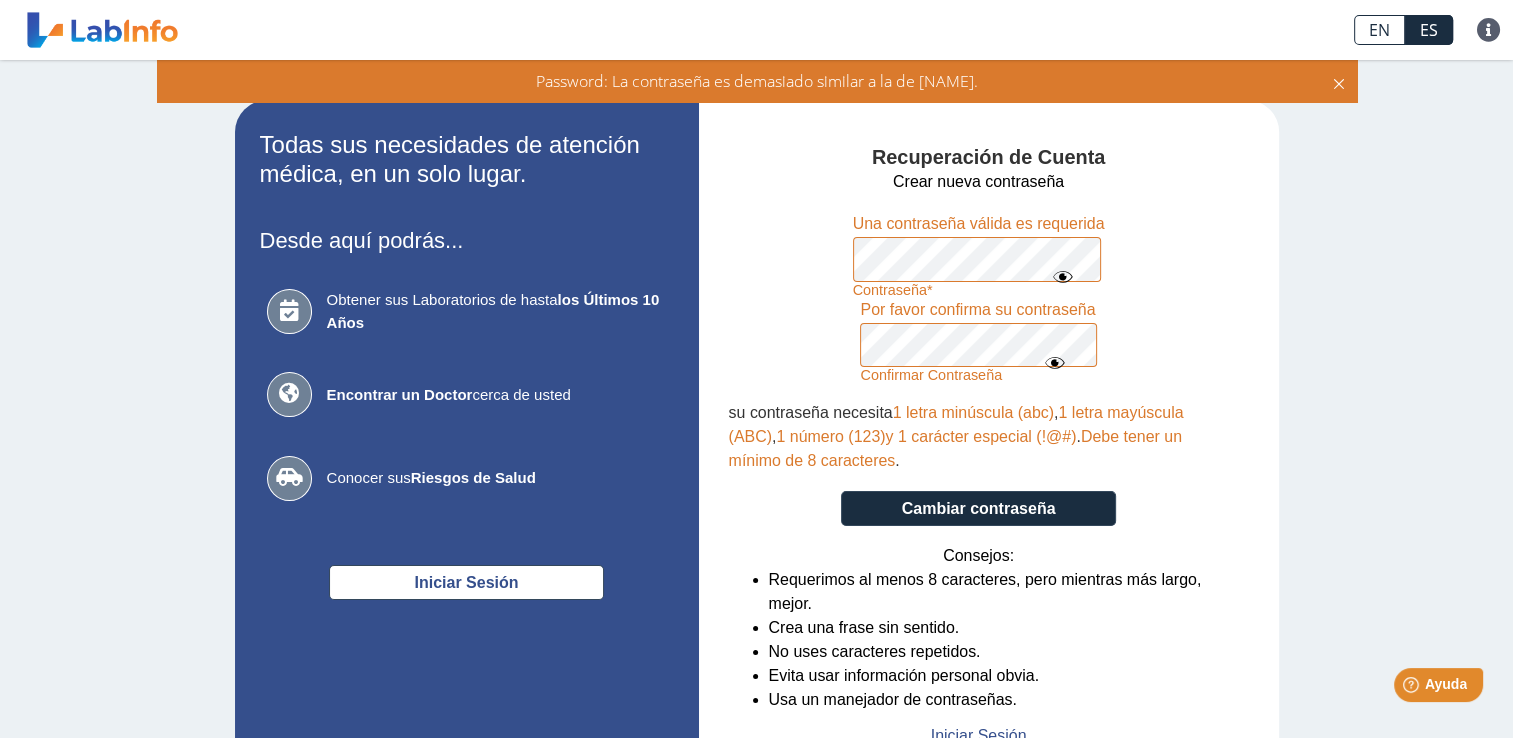 click on "Crear nueva contraseña Contraseña Una contraseña válida es requerida Confirmar Contraseña Por favor confirma su contraseña su contraseña necesita  1 letra minúscula (abc) ,  1 letra mayúscula (ABC) ,  1 número (123)  y 1 carácter especial (!@#) .  Debe tener un mínimo de 8 caracteres .
Cambiar contraseña Consejos: Requerimos al menos 8 caracteres, pero mientras más largo, mejor. Crea una frase sin sentido. No uses caracteres repetidos. Evita usar información personal obvia. Usa un manejador de contraseñas. Iniciar Sesión" 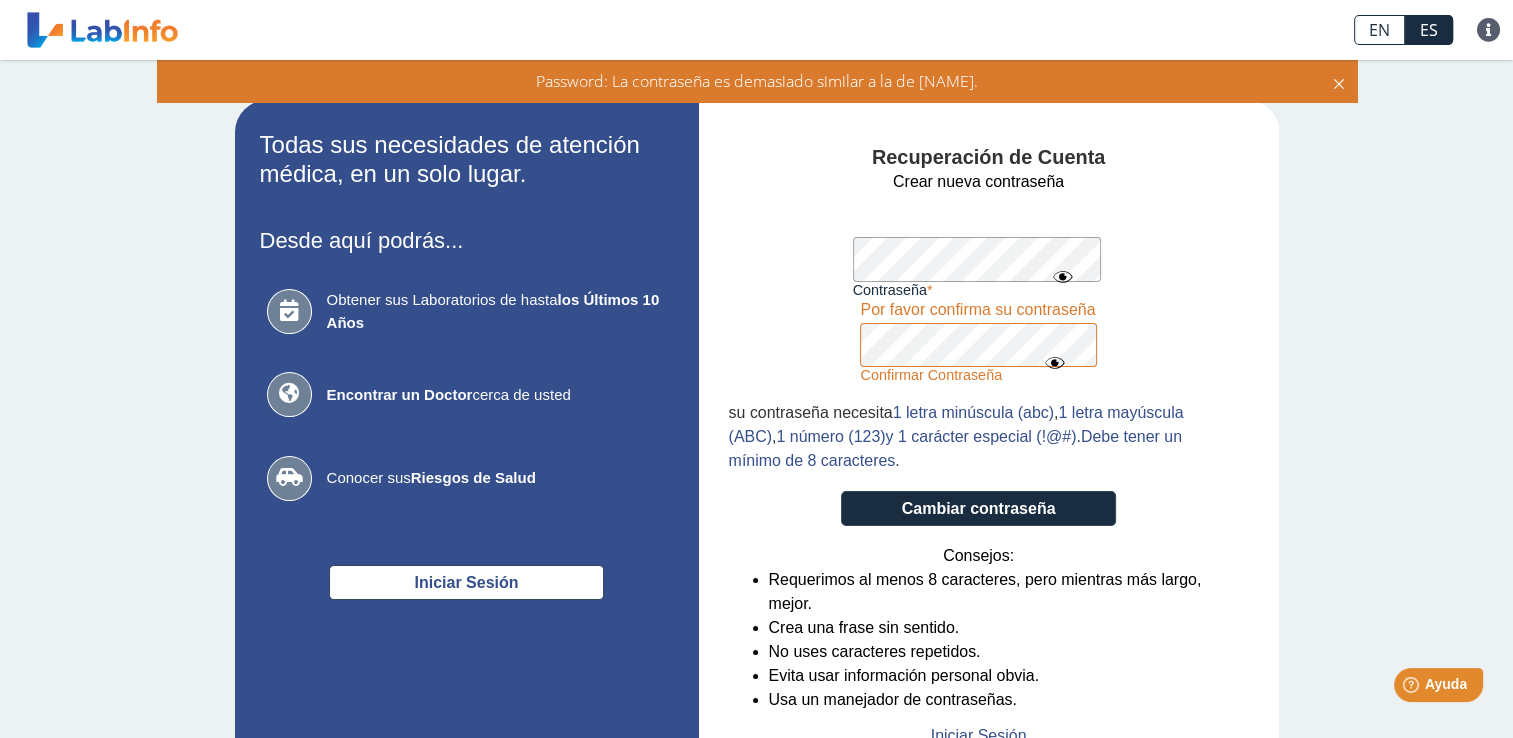click on "Crear nueva contraseña Contraseña Una contraseña válida es requerida Confirmar Contraseña Por favor confirma su contraseña su contraseña necesita  1 letra minúscula (abc) ,  1 letra mayúscula (ABC) ,  1 número (123)  y 1 carácter especial (!@#) .  Debe tener un mínimo de 8 caracteres .
Cambiar contraseña Consejos: Requerimos al menos 8 caracteres, pero mientras más largo, mejor. Crea una frase sin sentido. No uses caracteres repetidos. Evita usar información personal obvia. Usa un manejador de contraseñas. Iniciar Sesión" 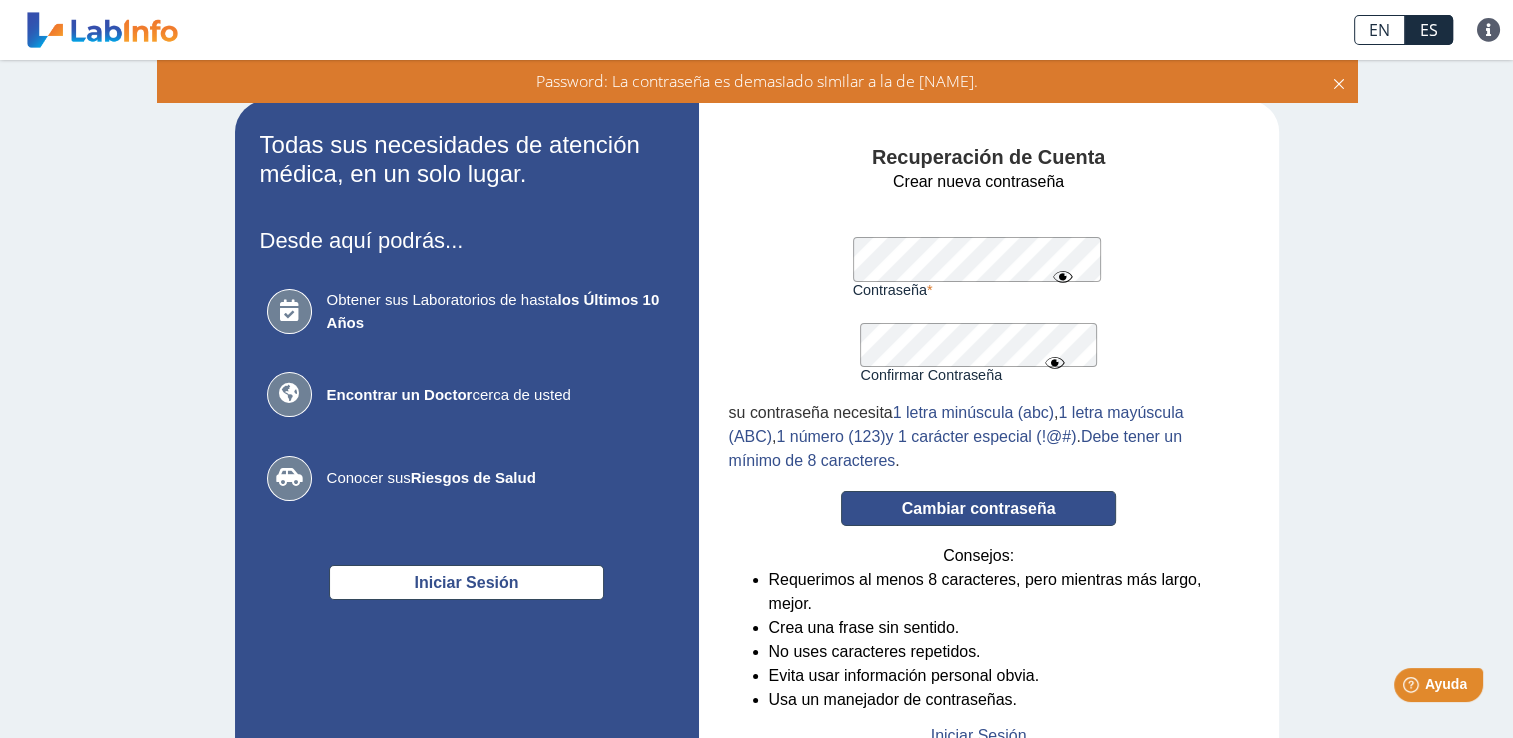 click on "Cambiar contraseña" 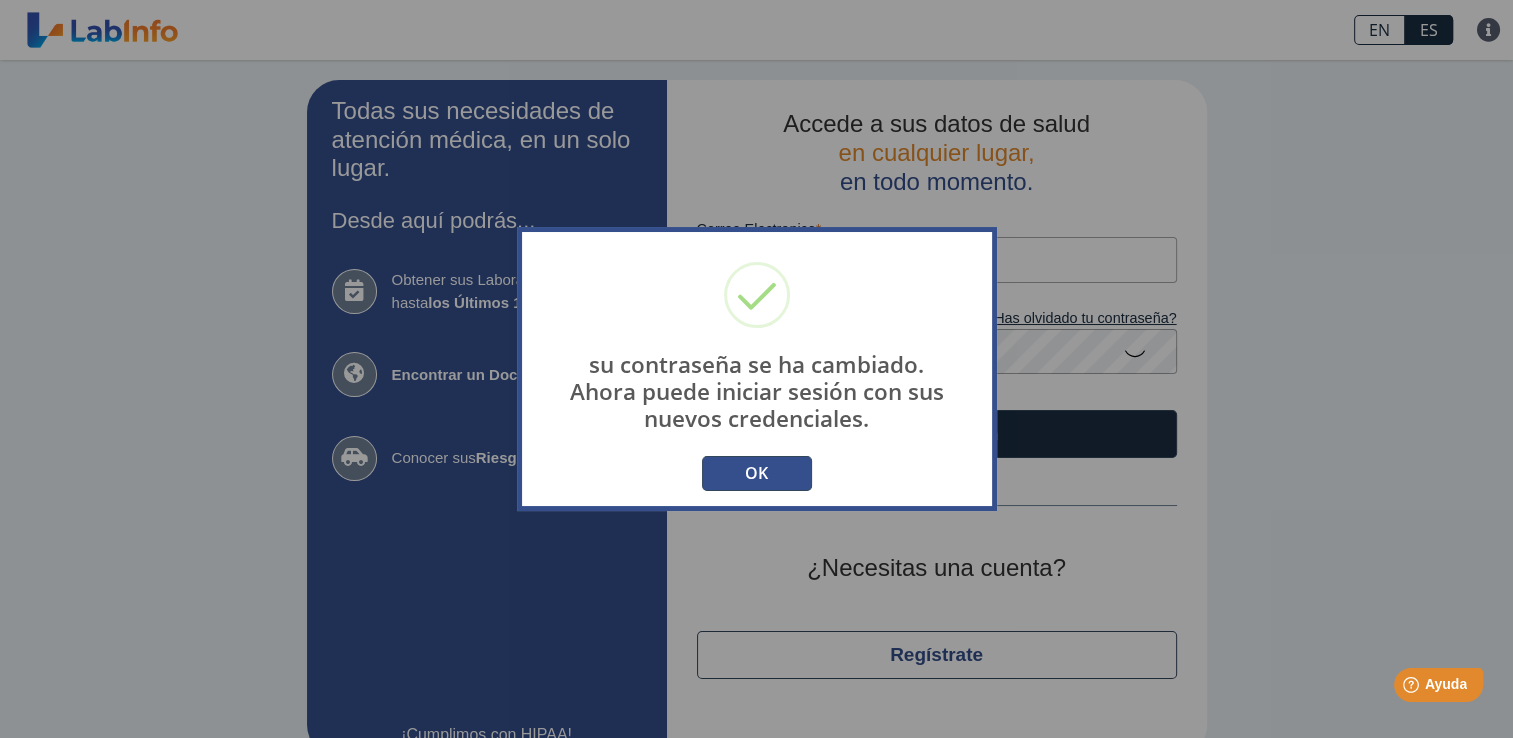 click on "OK" at bounding box center [757, 473] 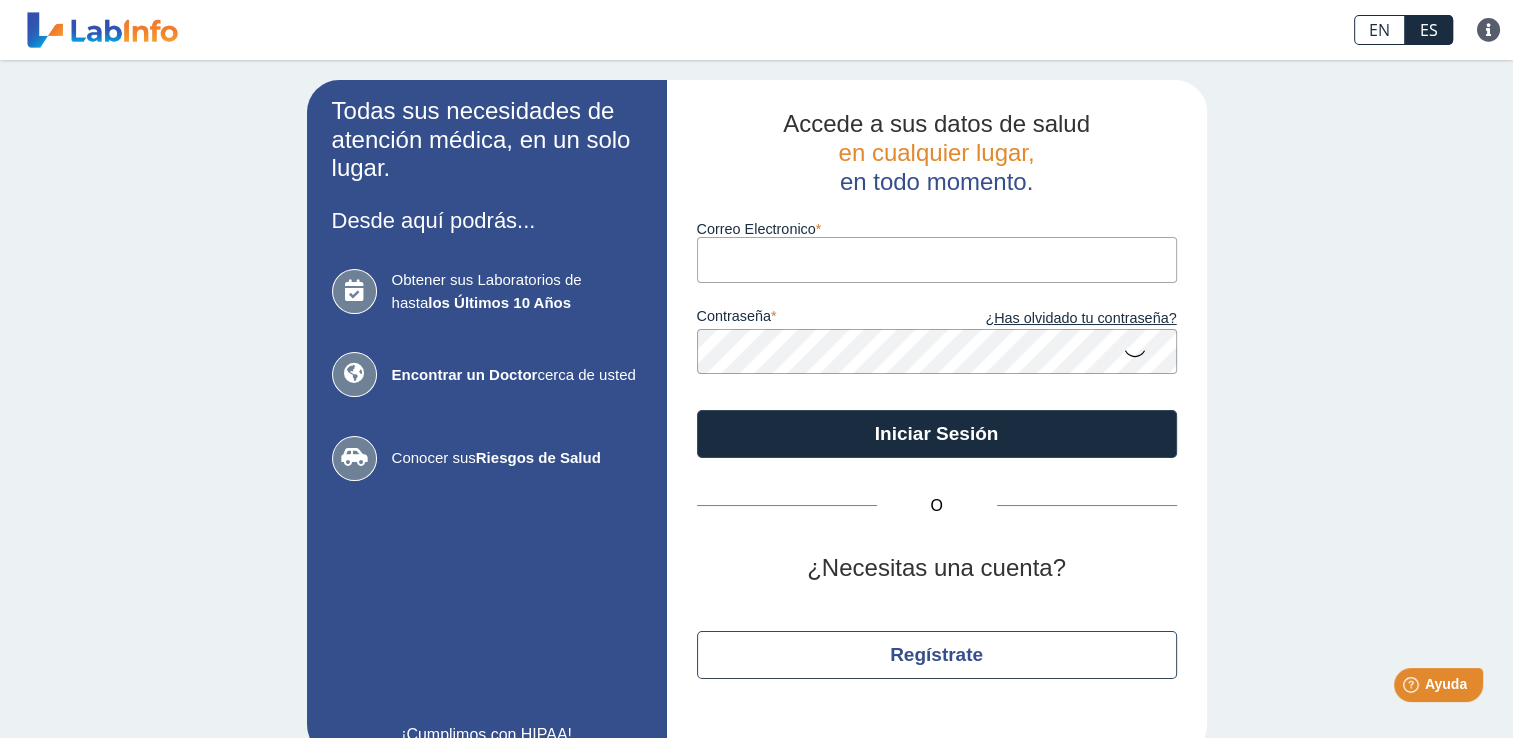 click on "Correo Electronico" at bounding box center (937, 259) 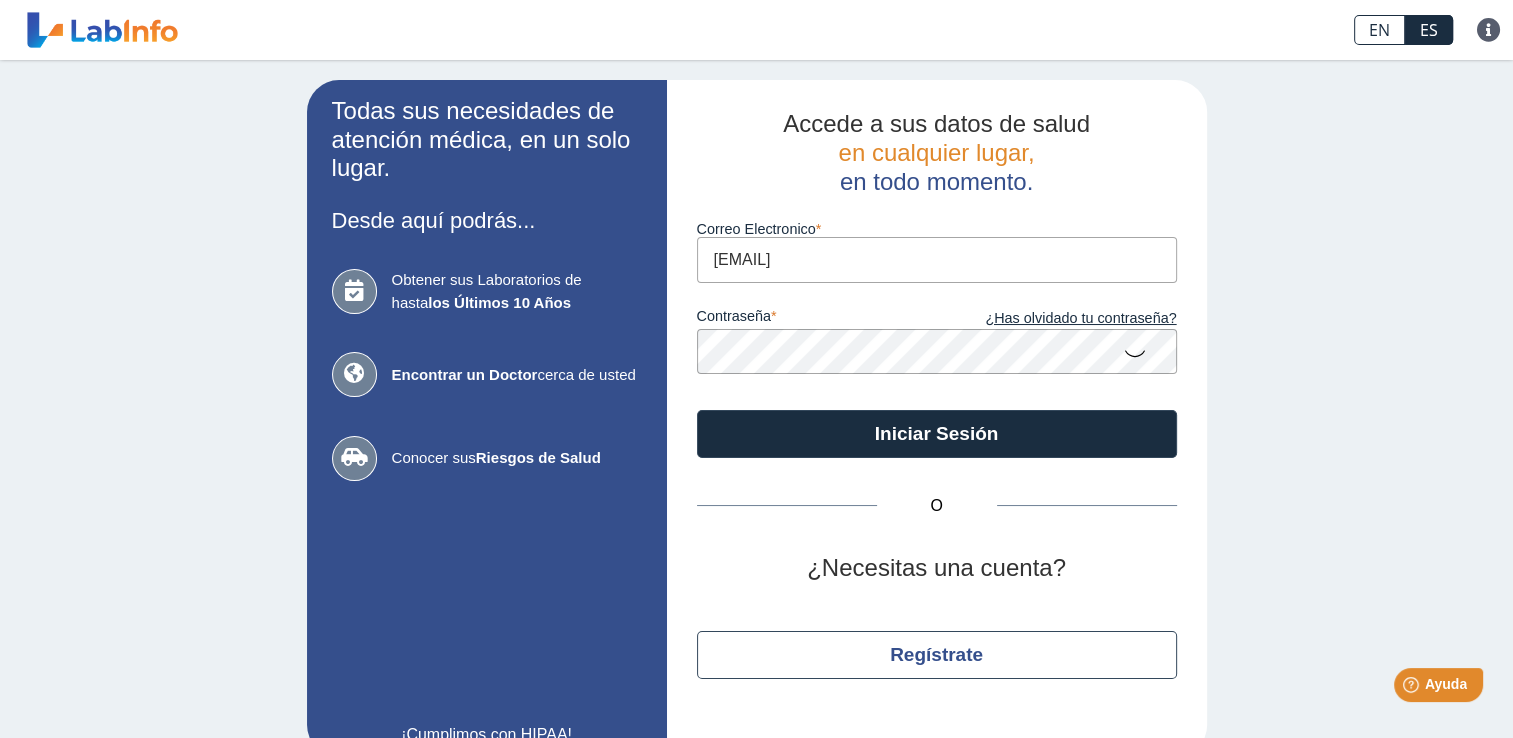 click 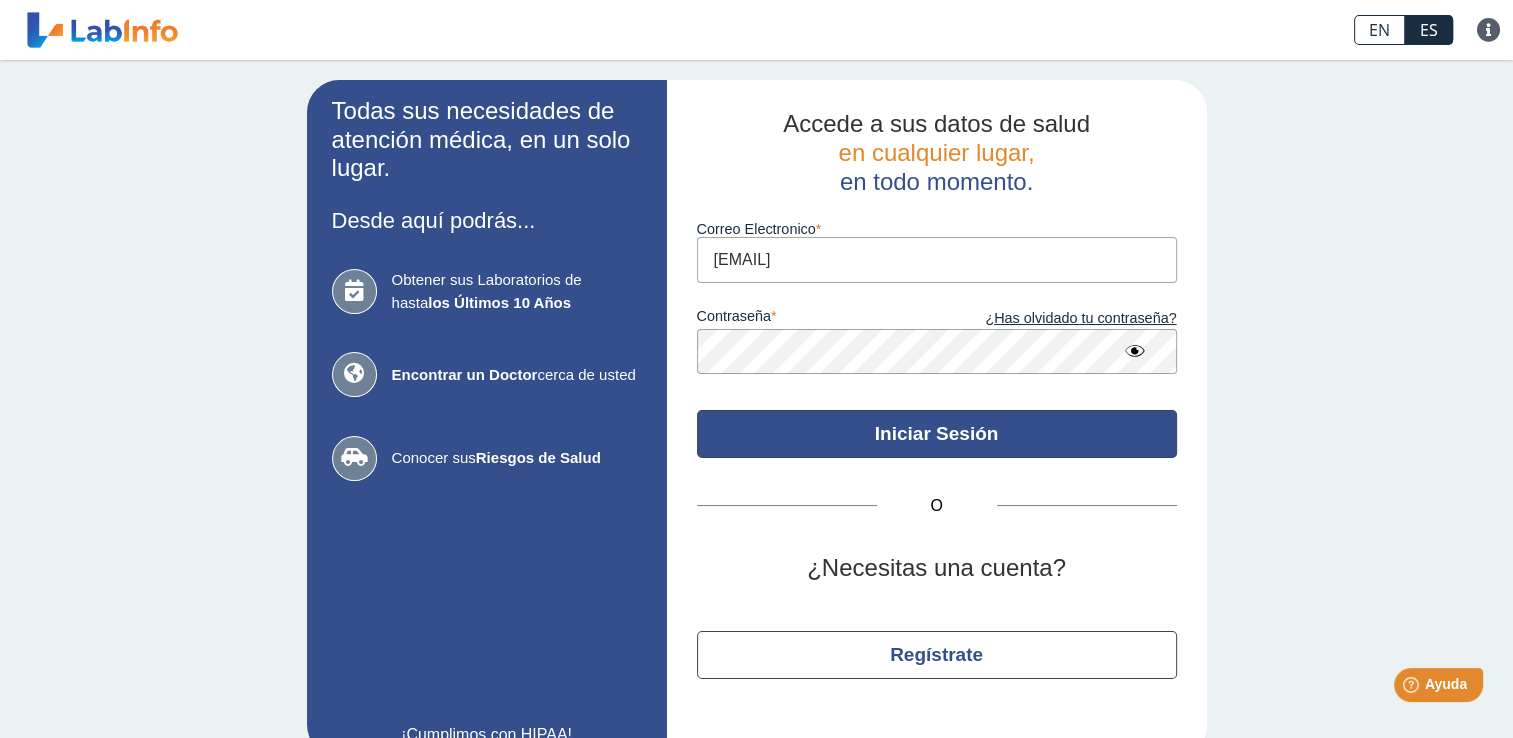 click on "Iniciar Sesión" 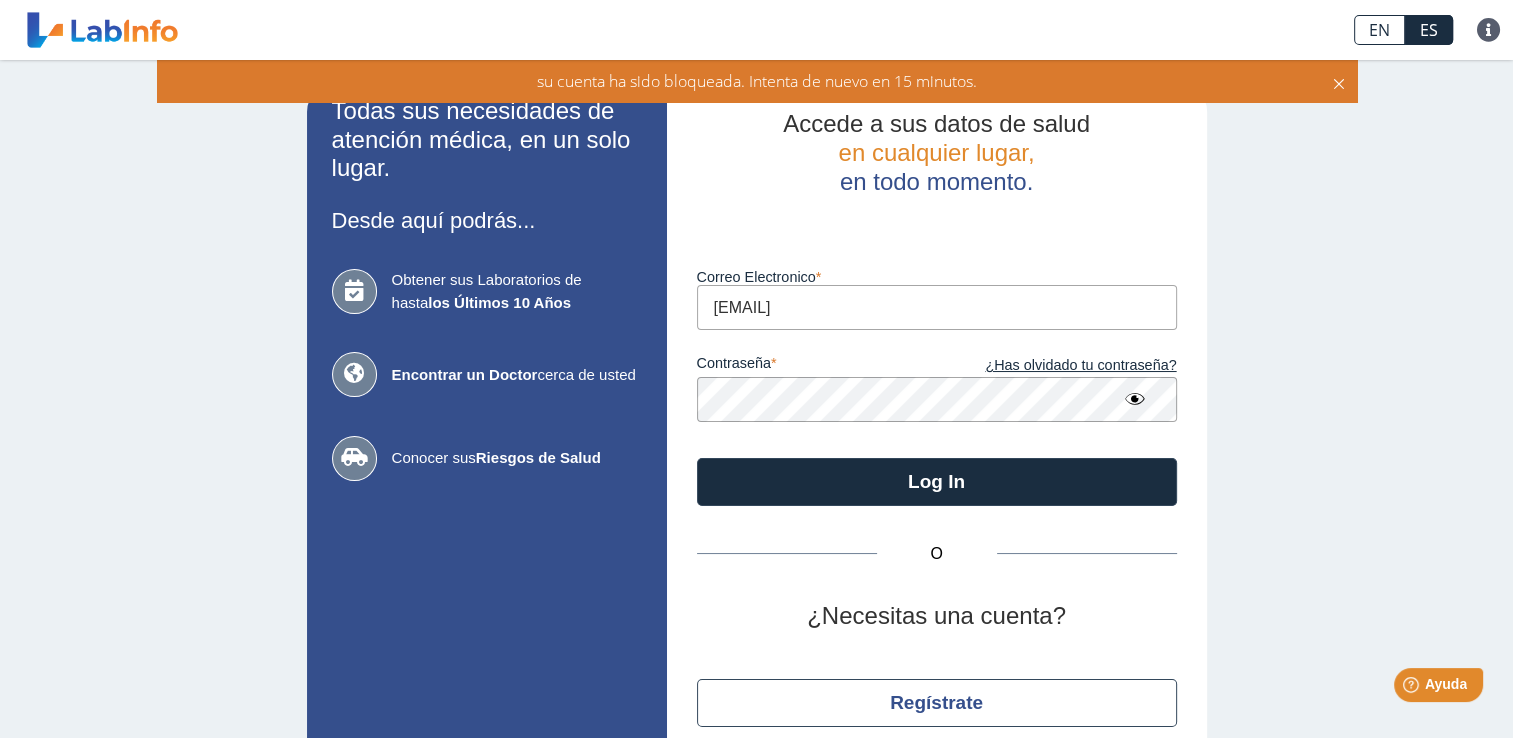 click 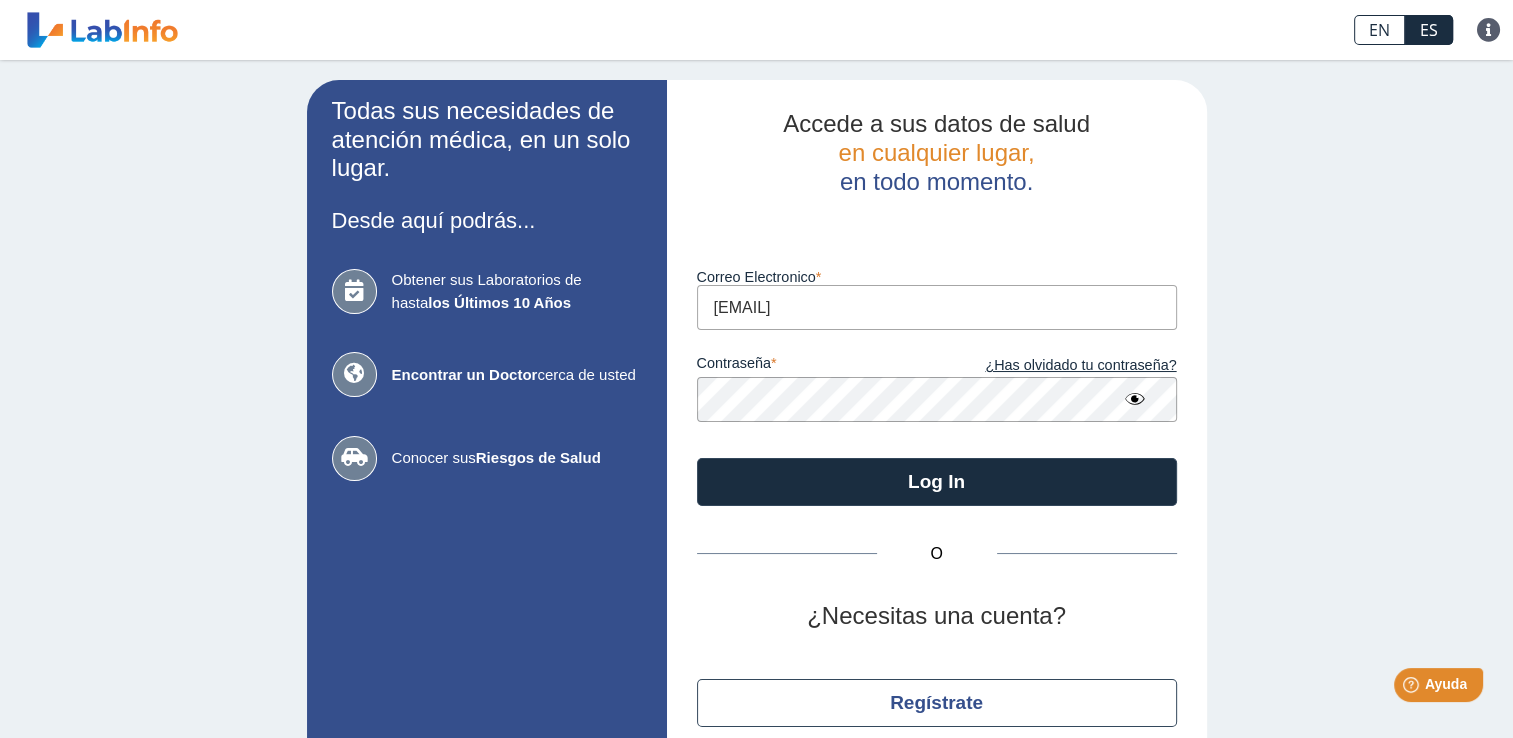 click on "[NAME]@[DOMAIN]" at bounding box center [937, 307] 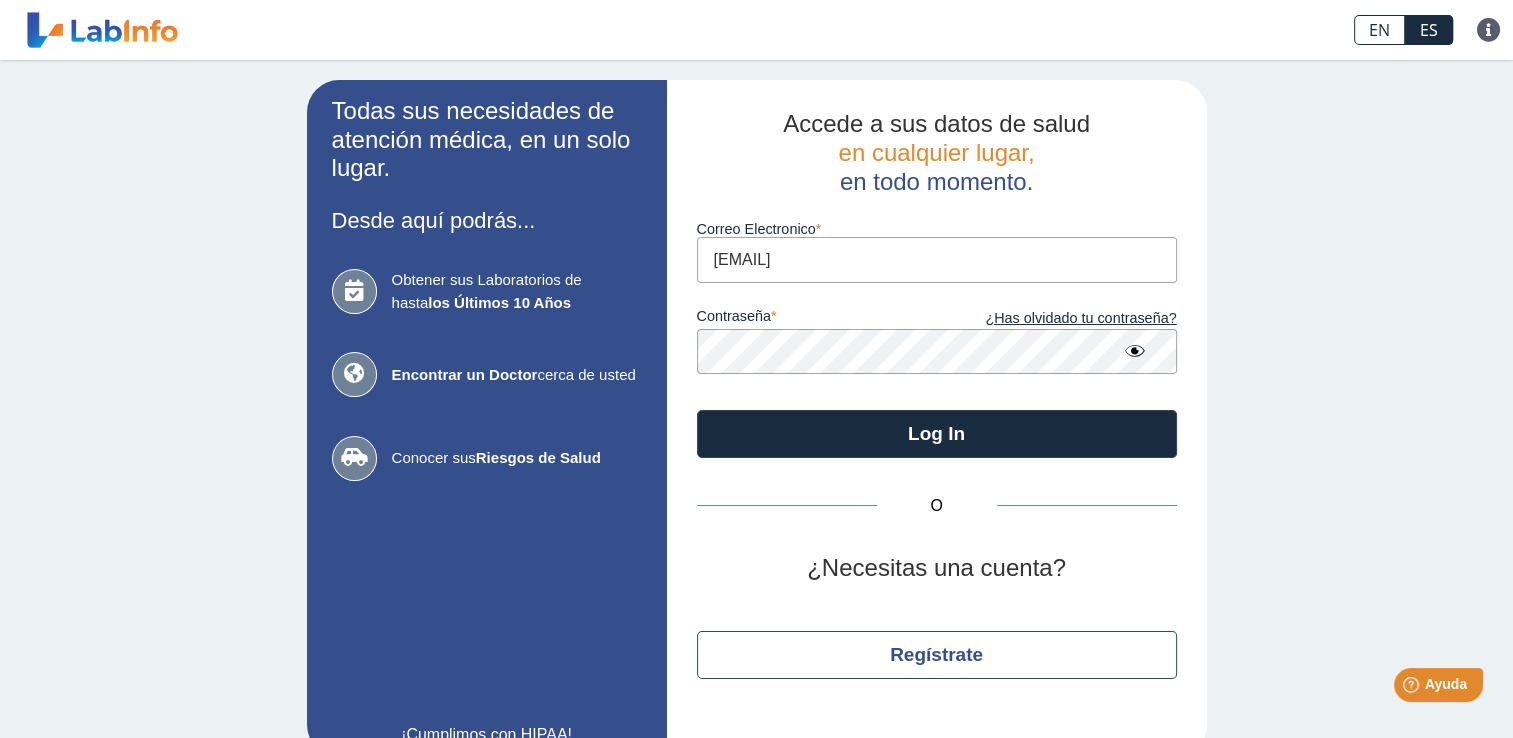 click on "Todas sus necesidades de atención médica, en un solo lugar. Desde aquí podrás... Obtener sus Laboratorios de hasta  los Últimos 10 Años Encontrar un Doctor  cerca de usted Conocer sus  Riesgos de Salud ¡Cumplimos con HIPAA! Accede a sus datos de salud     en cualquier lugar,     en todo momento. Correo Electronico isamarysrosa2@gmail.com contraseña ¿Has olvidado tu contraseña? Log In O ¿Necesitas una cuenta? Regístrate" 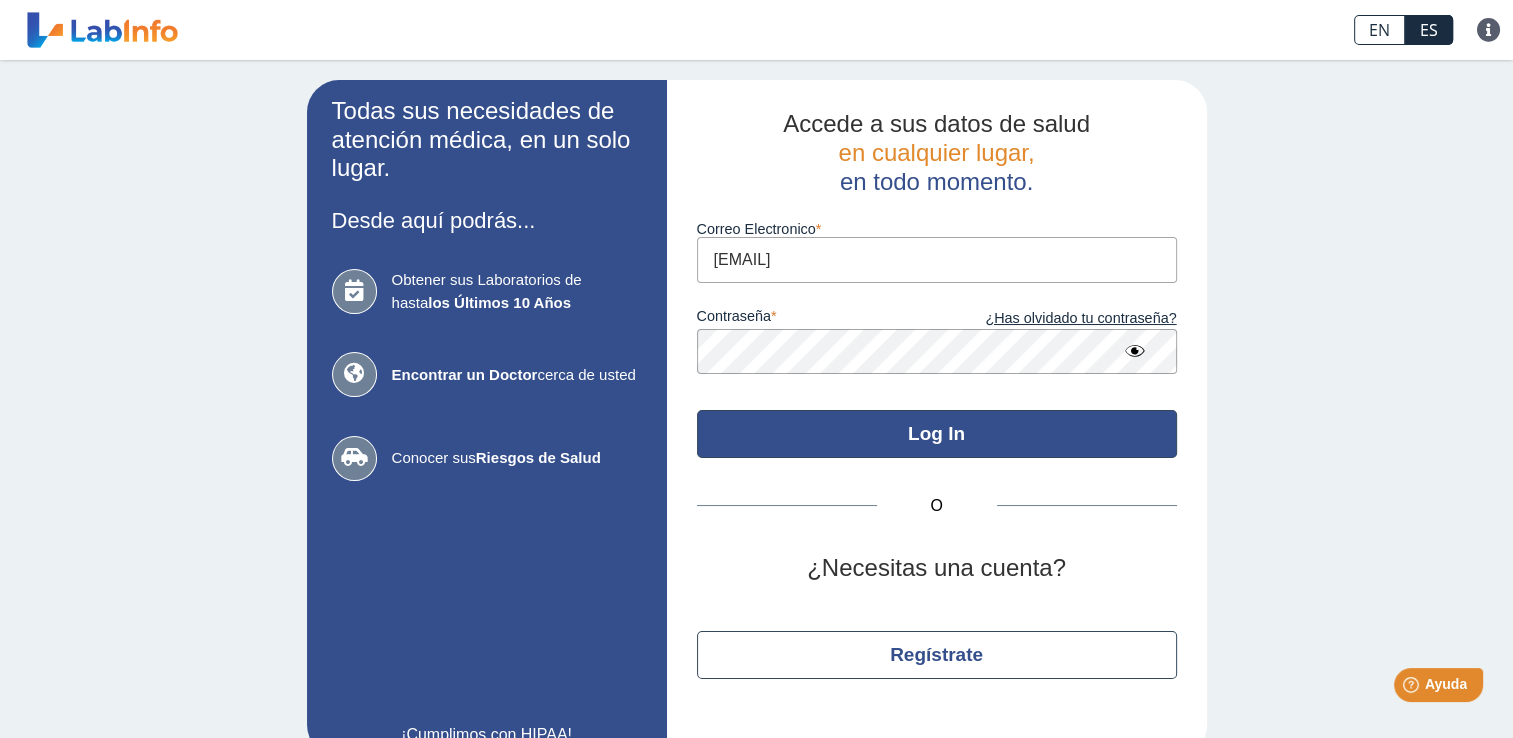 click on "Log In" 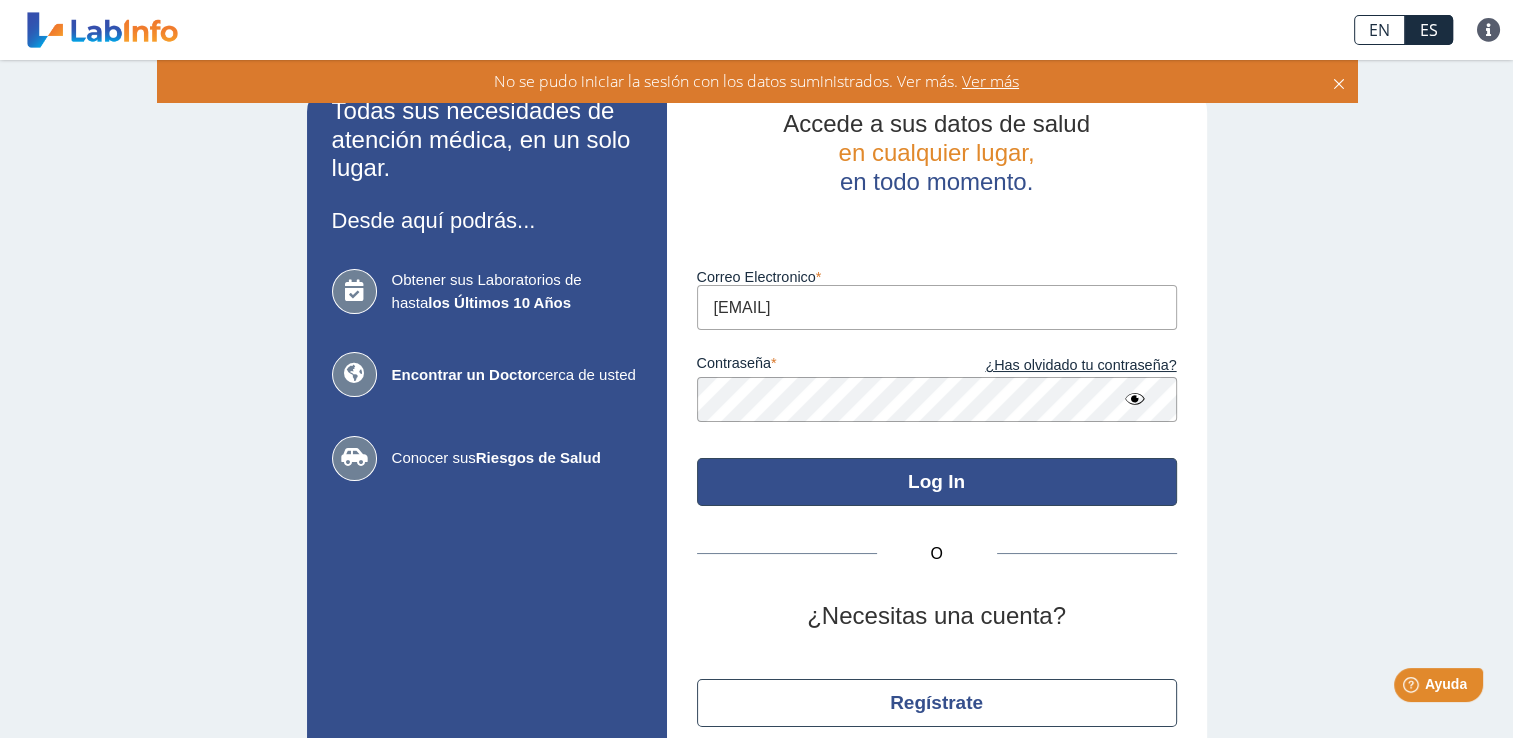 click on "¿Has olvidado tu contraseña?" 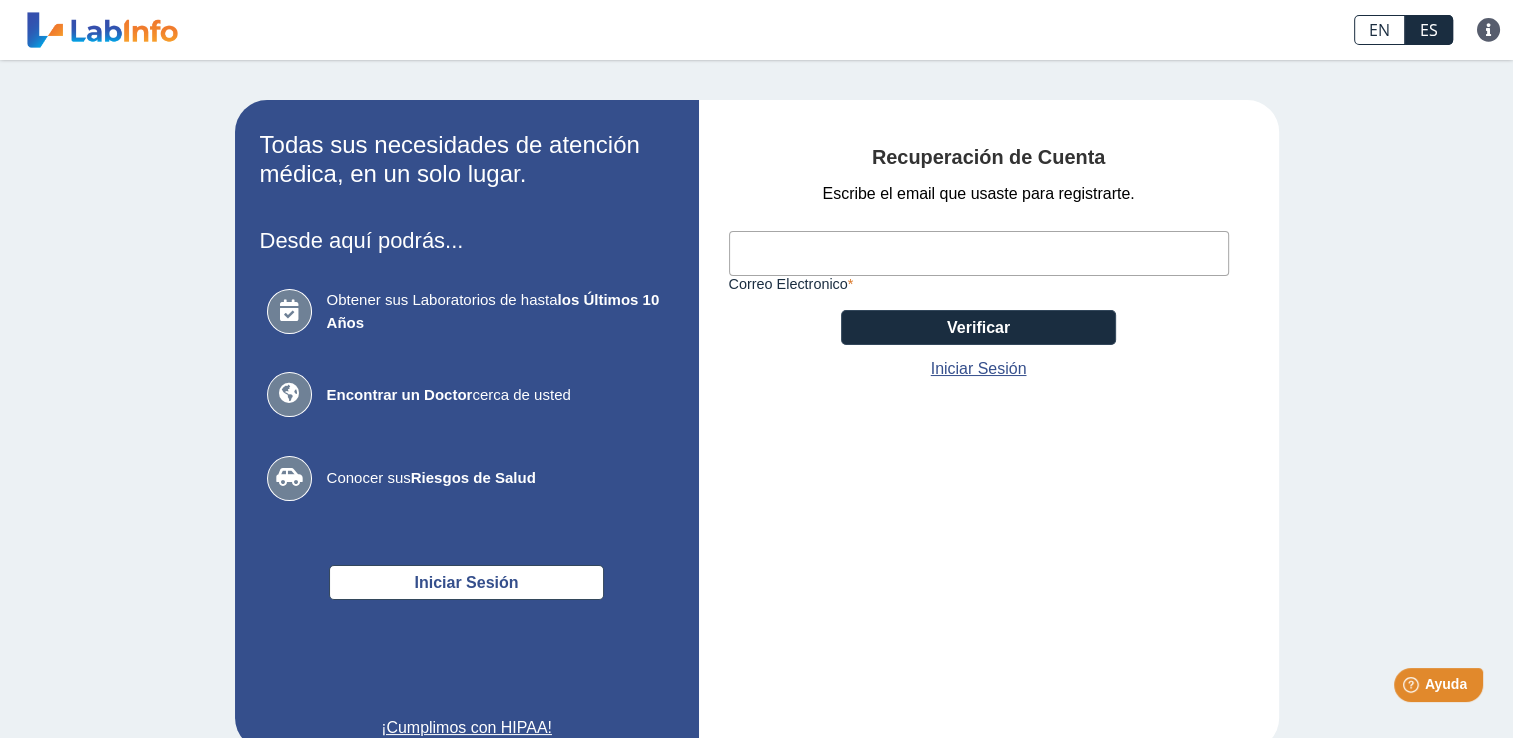 click on "Correo Electronico" at bounding box center [979, 253] 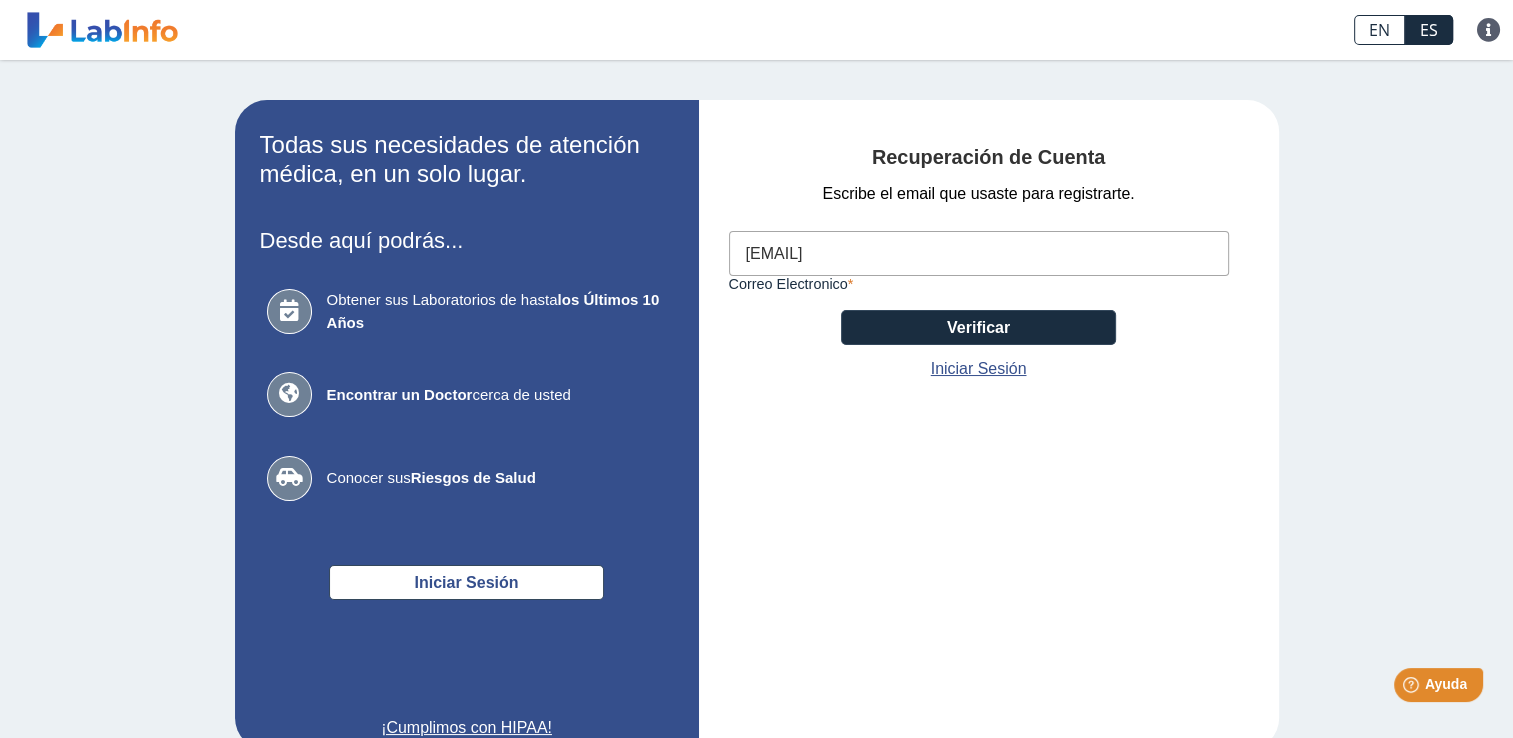 click on "Verificar" 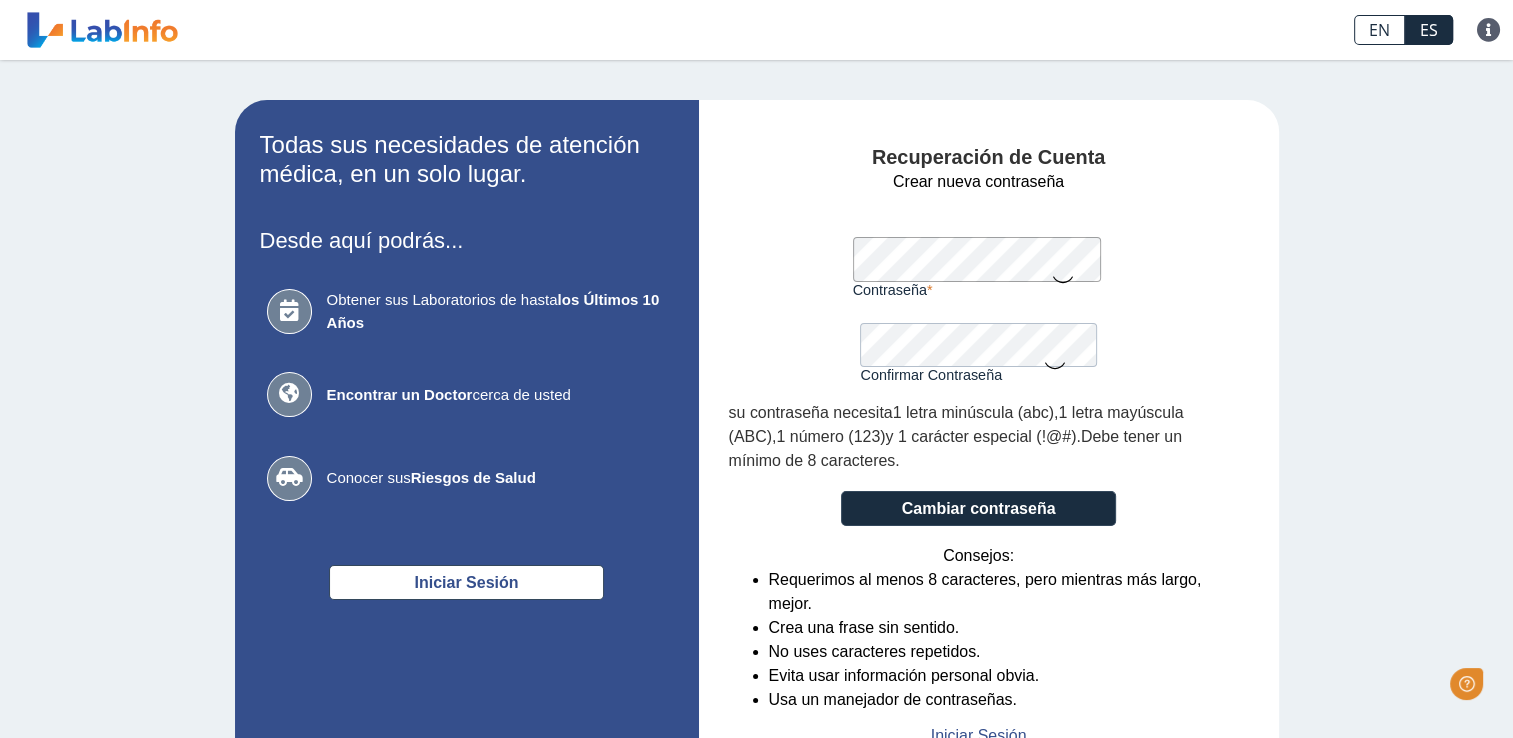 scroll, scrollTop: 0, scrollLeft: 0, axis: both 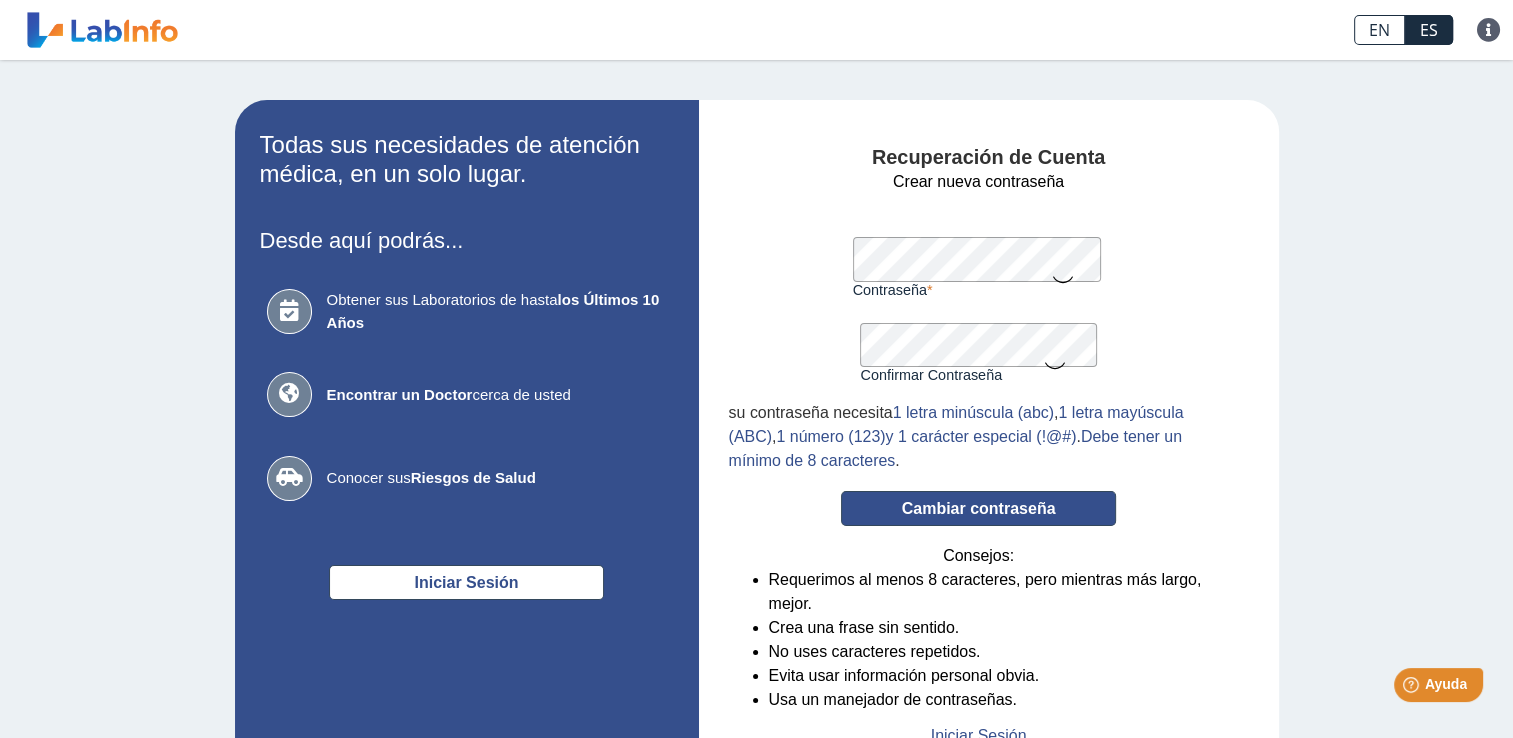 click on "Cambiar contraseña" 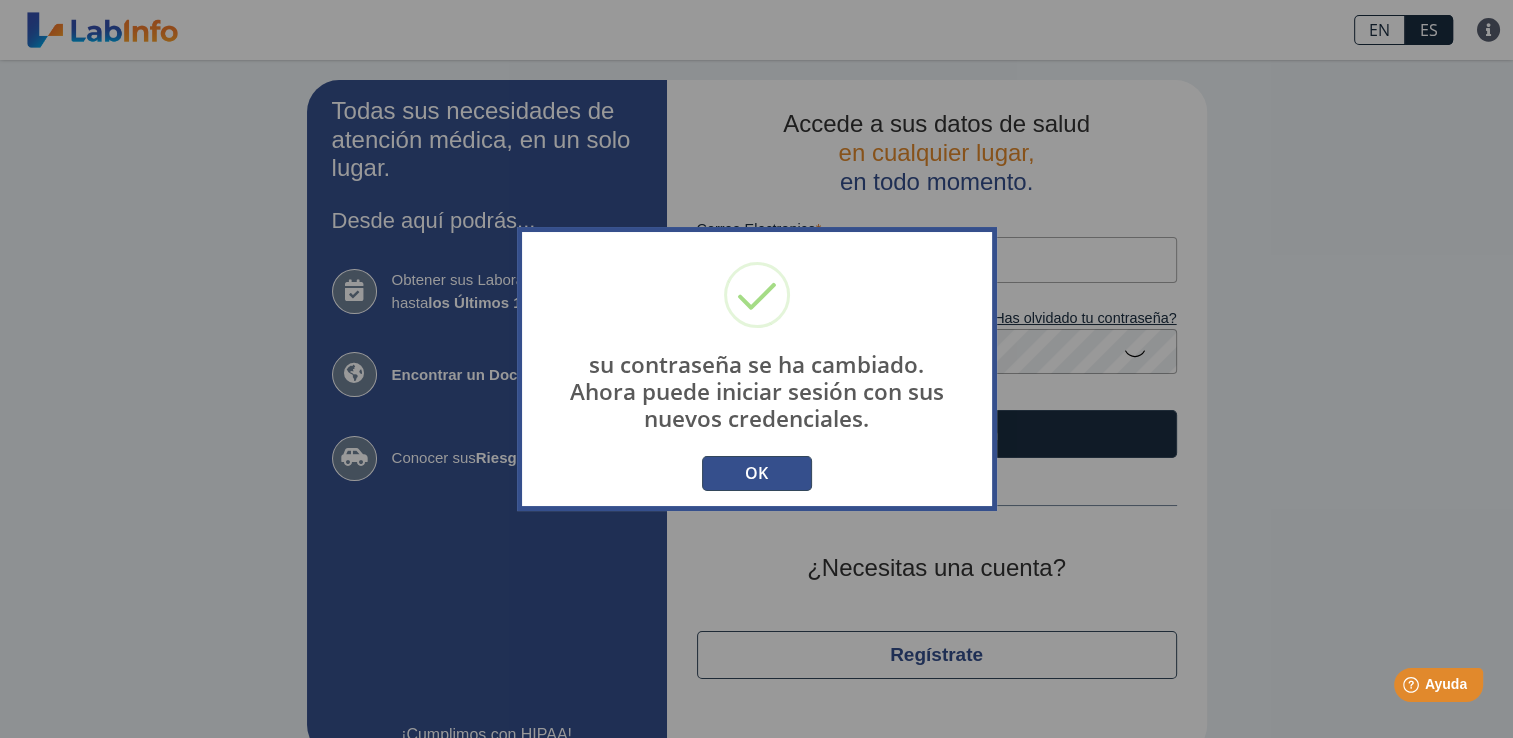 click on "OK" at bounding box center [757, 473] 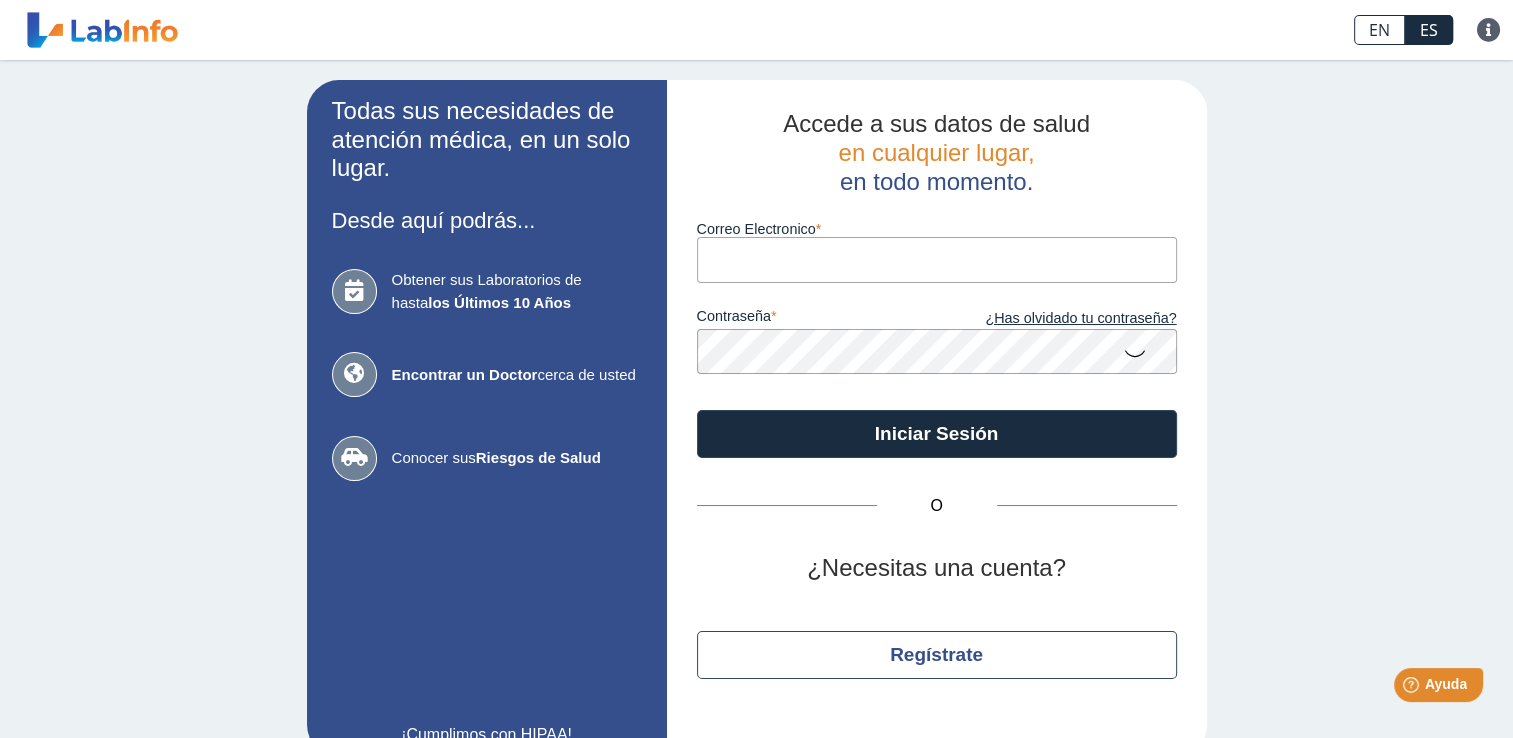 click on "Correo Electronico" at bounding box center [937, 259] 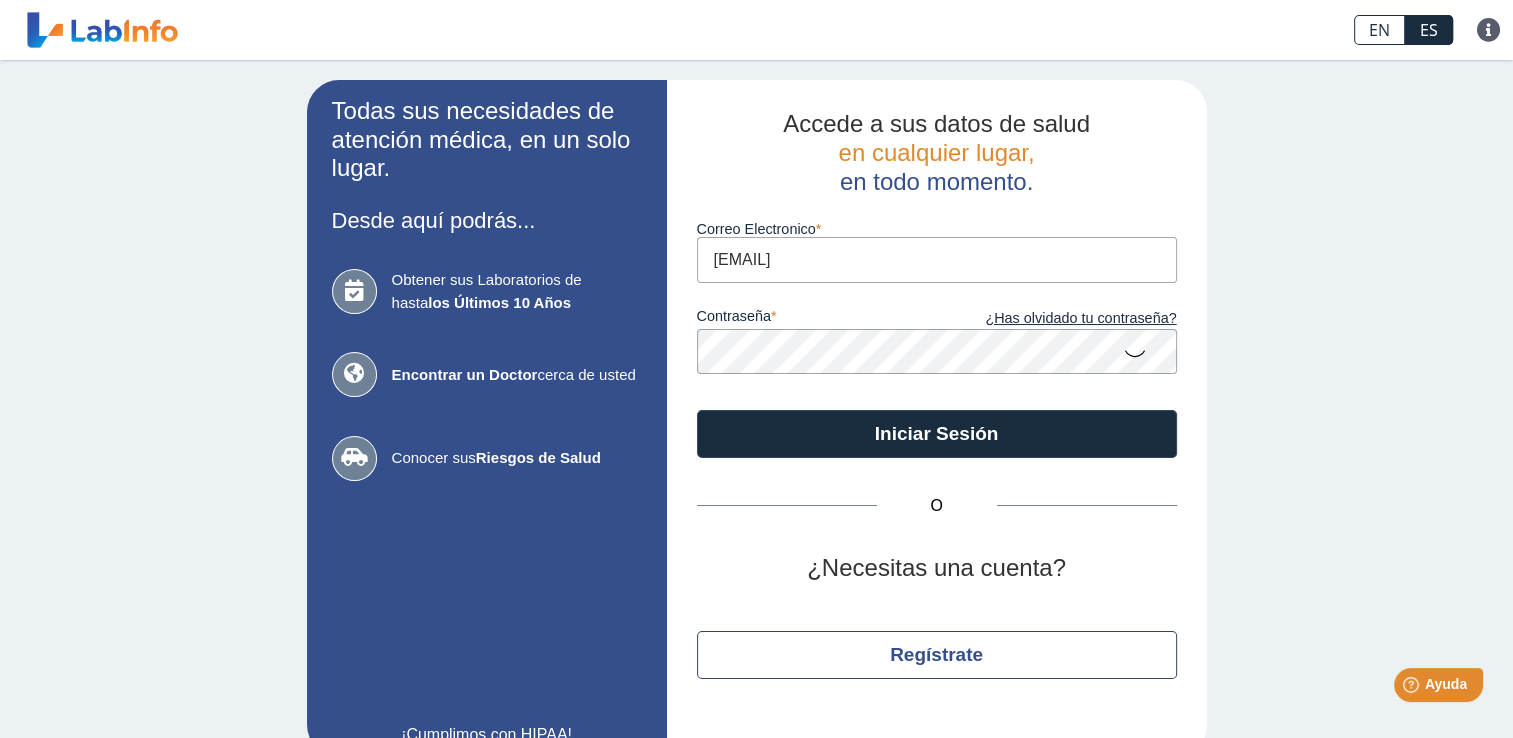 click 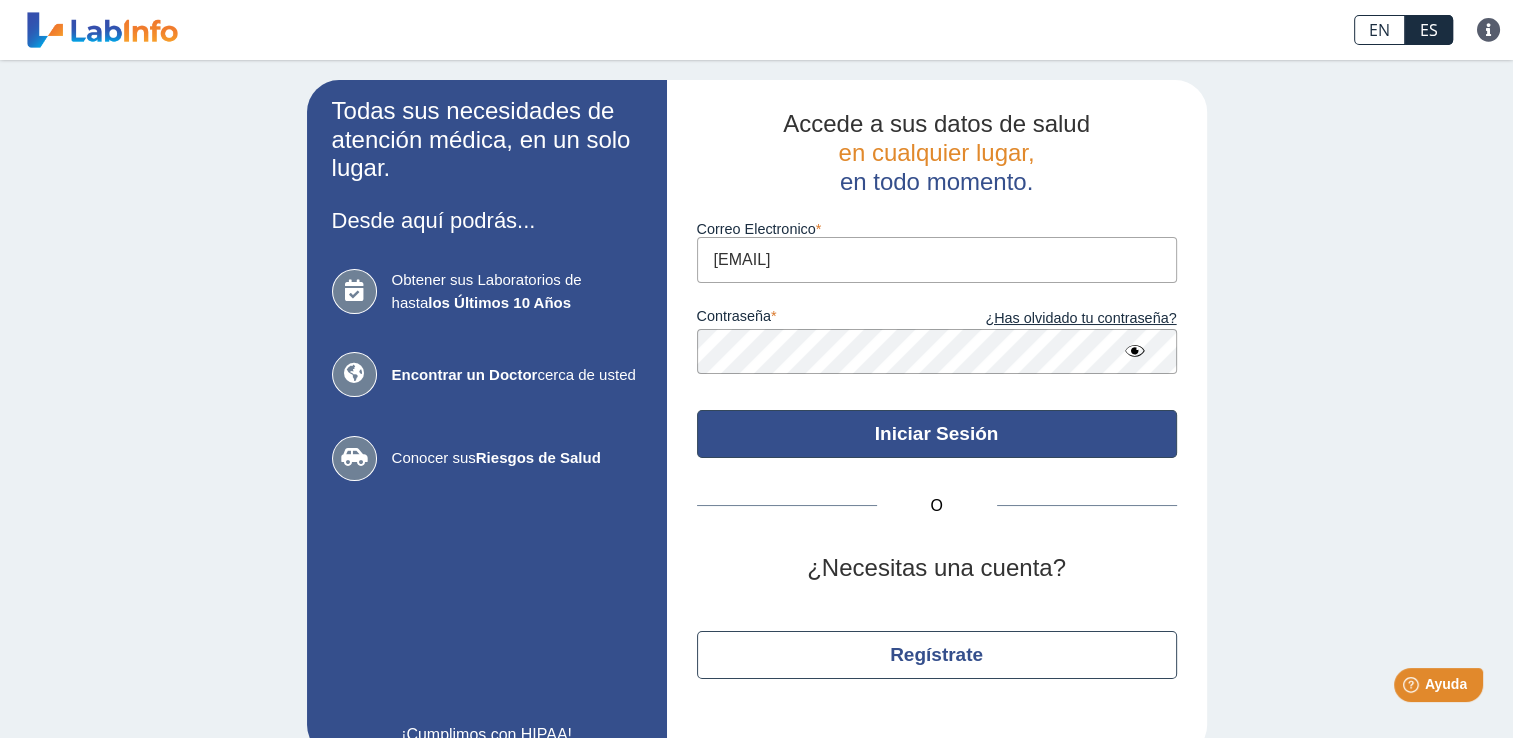 click on "Iniciar Sesión" 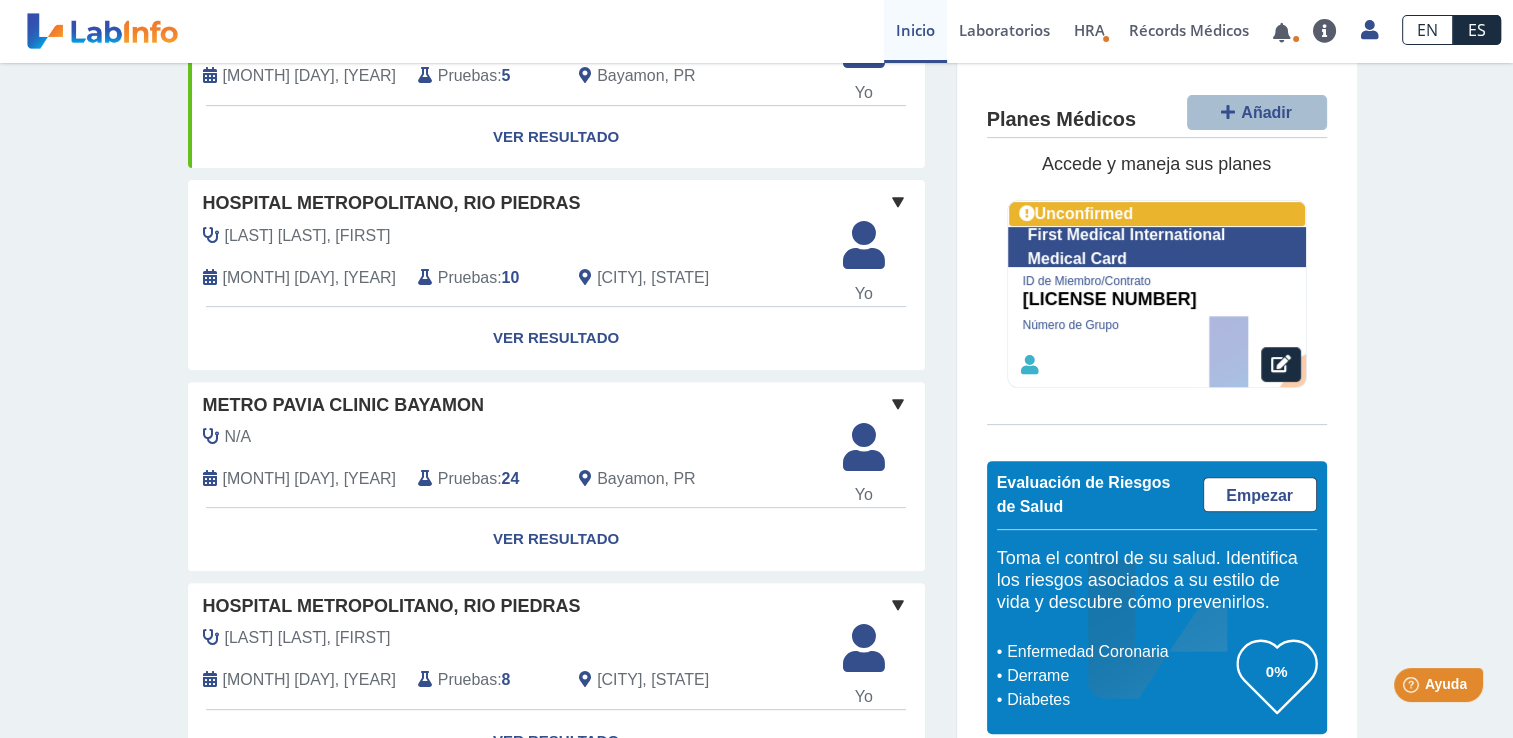 scroll, scrollTop: 721, scrollLeft: 0, axis: vertical 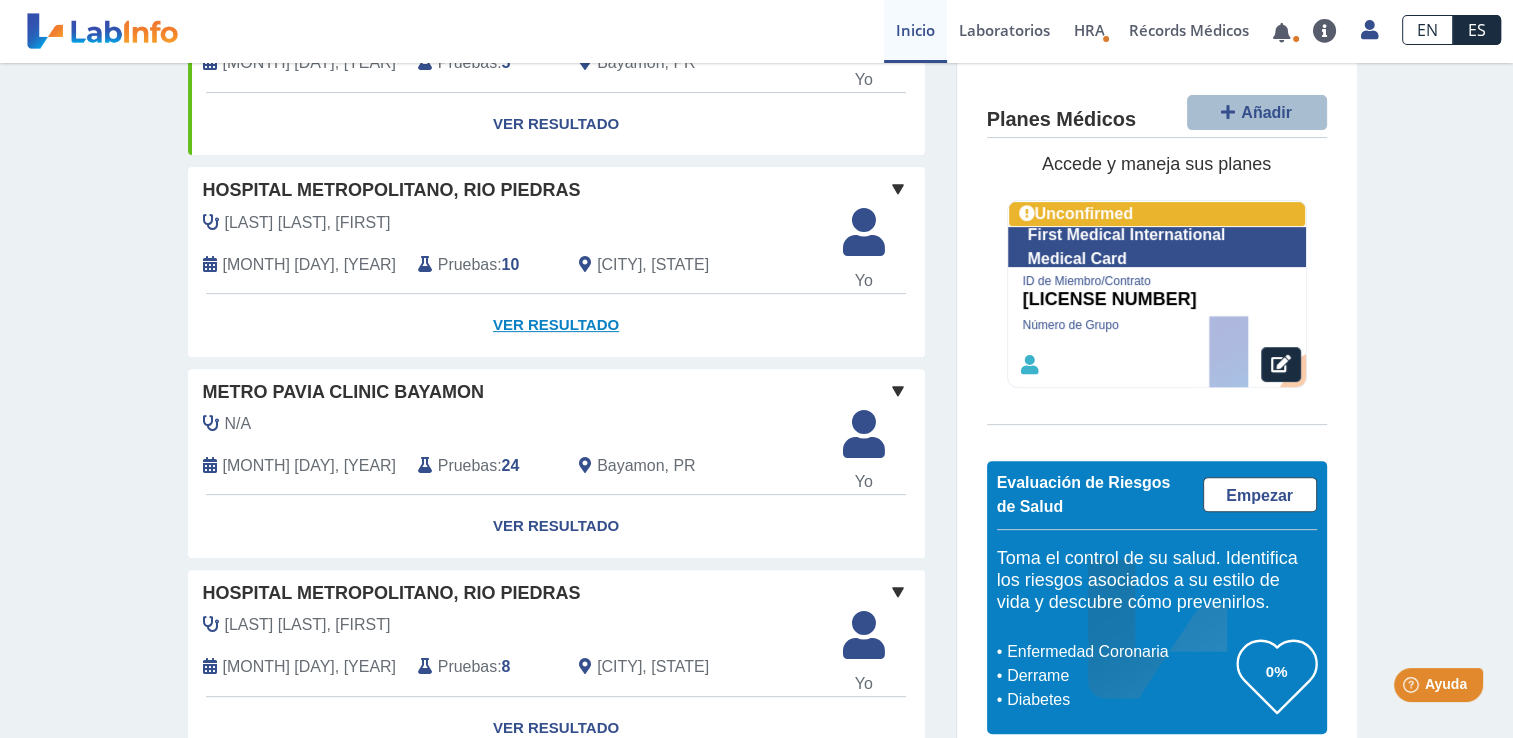 click on "Ver Resultado" 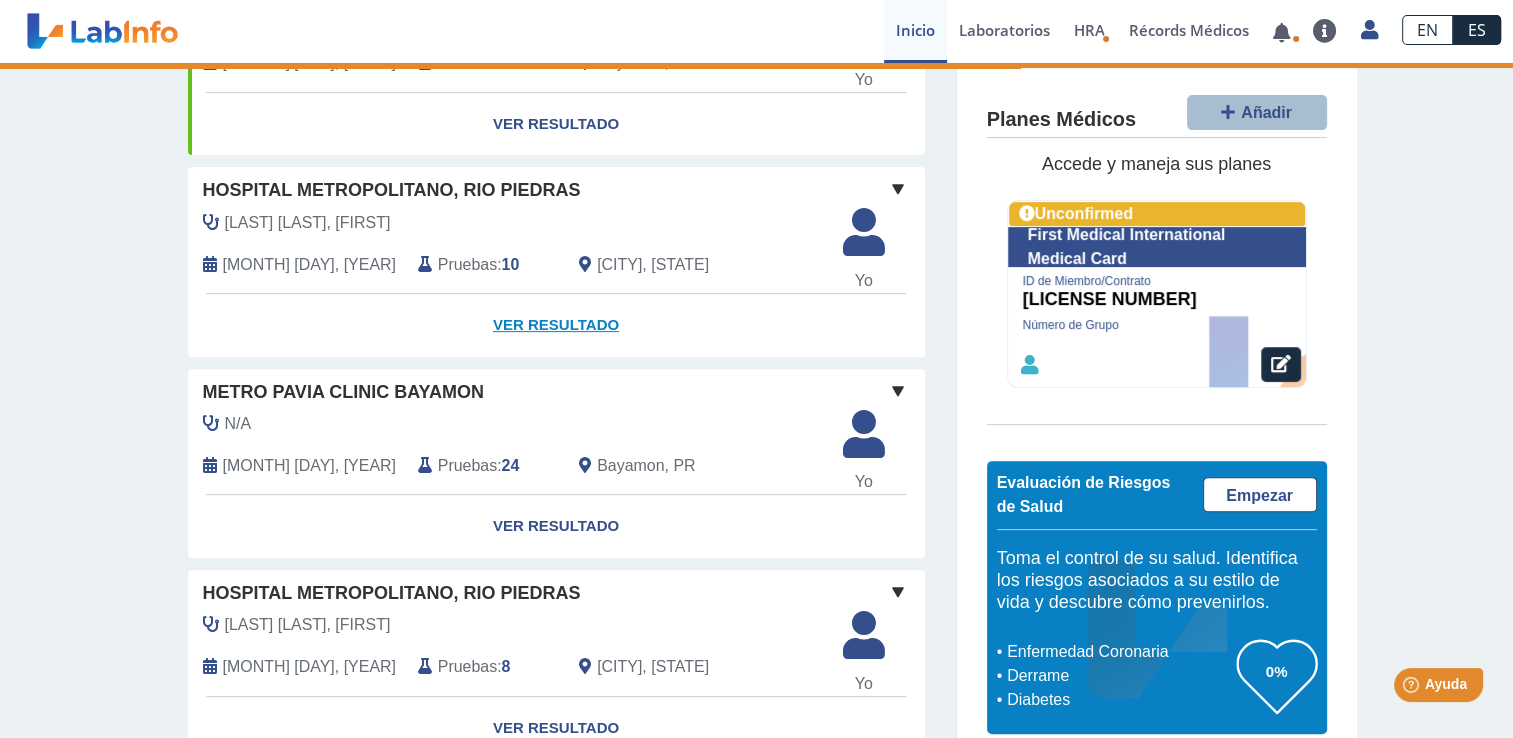 click on "Ver Resultado" 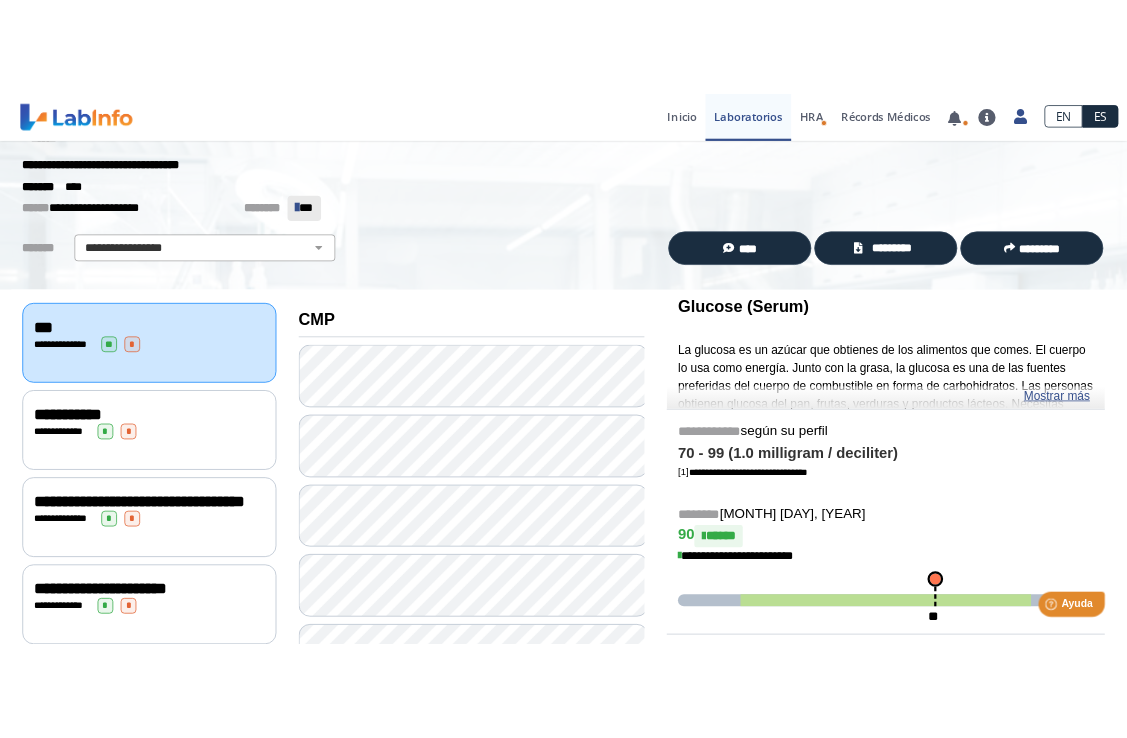 scroll, scrollTop: 0, scrollLeft: 0, axis: both 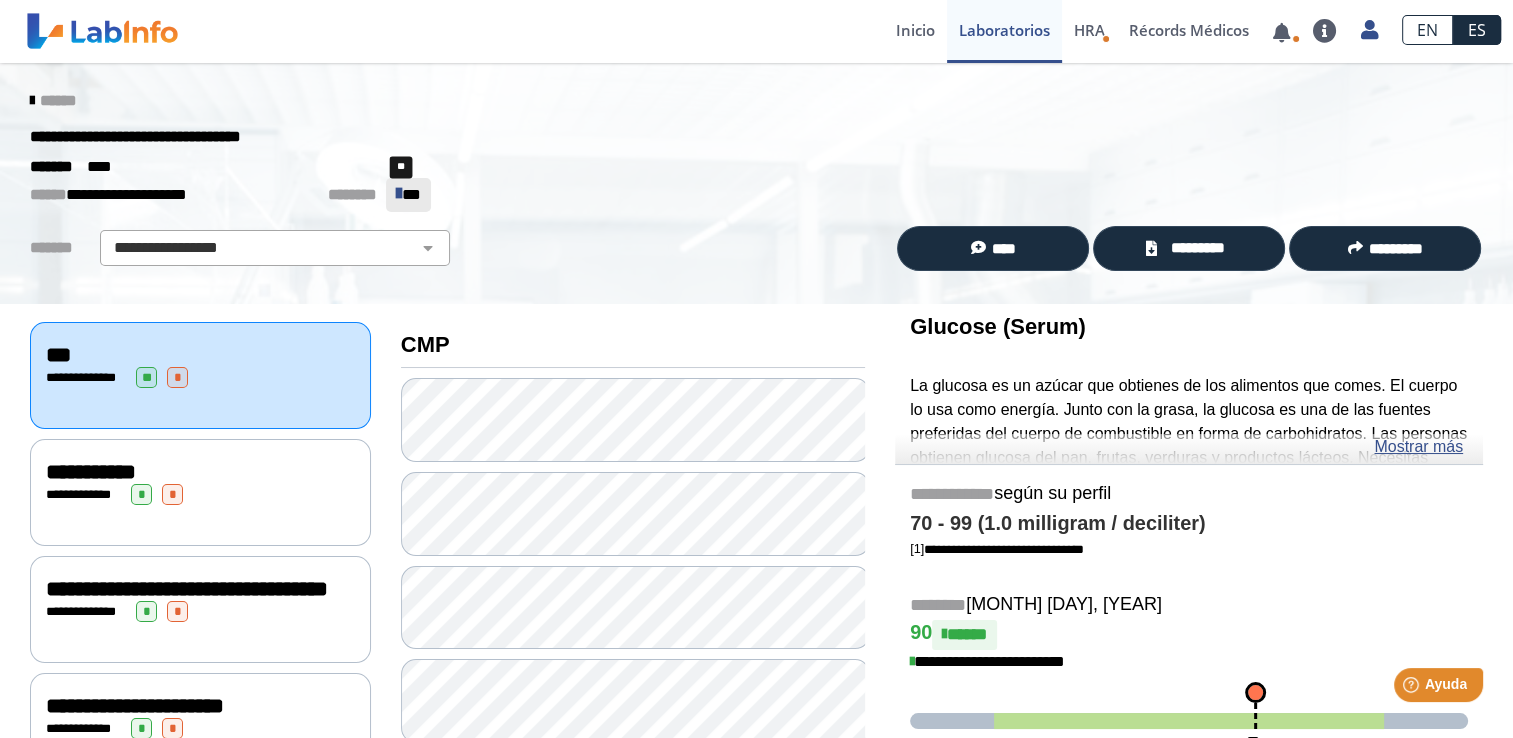 click on "**" 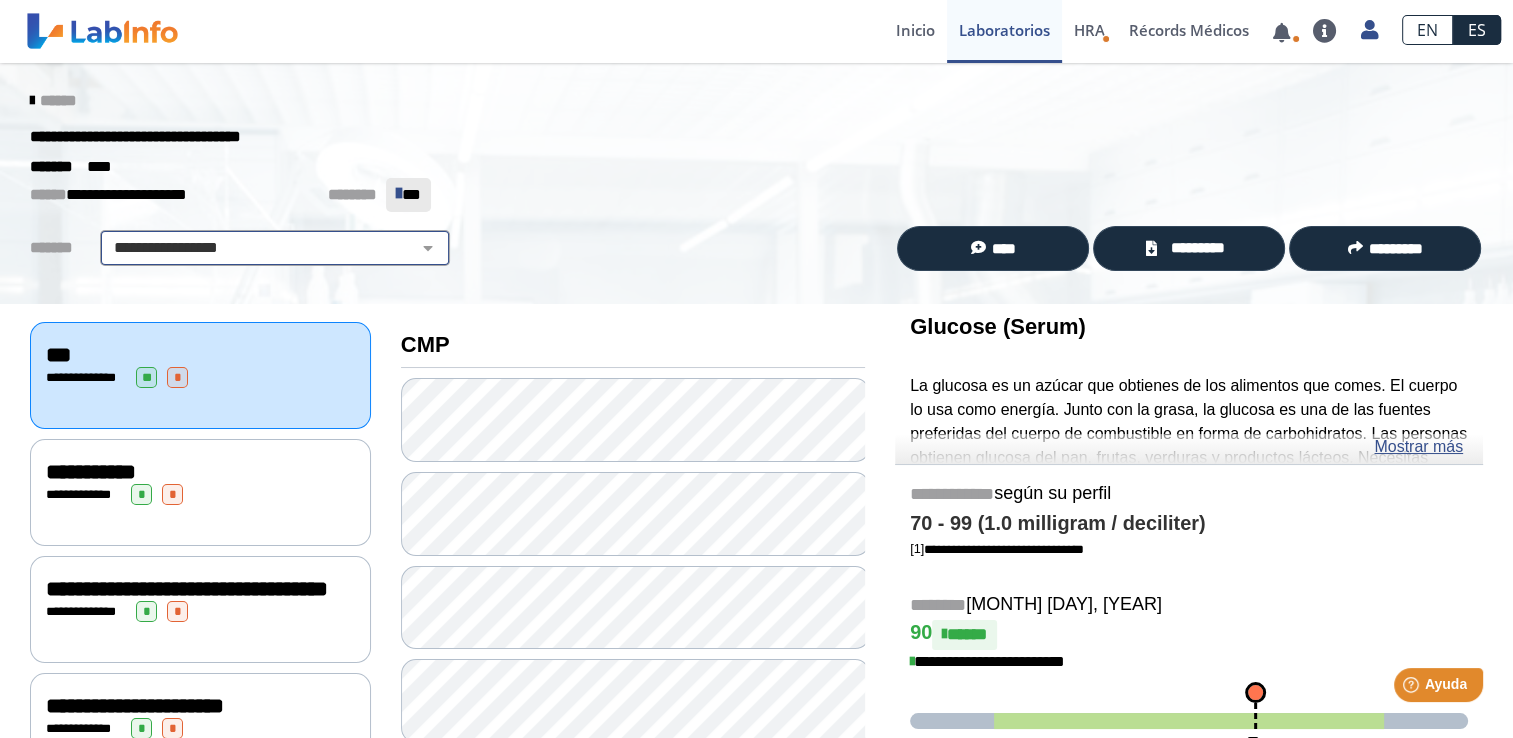 click on "**********" 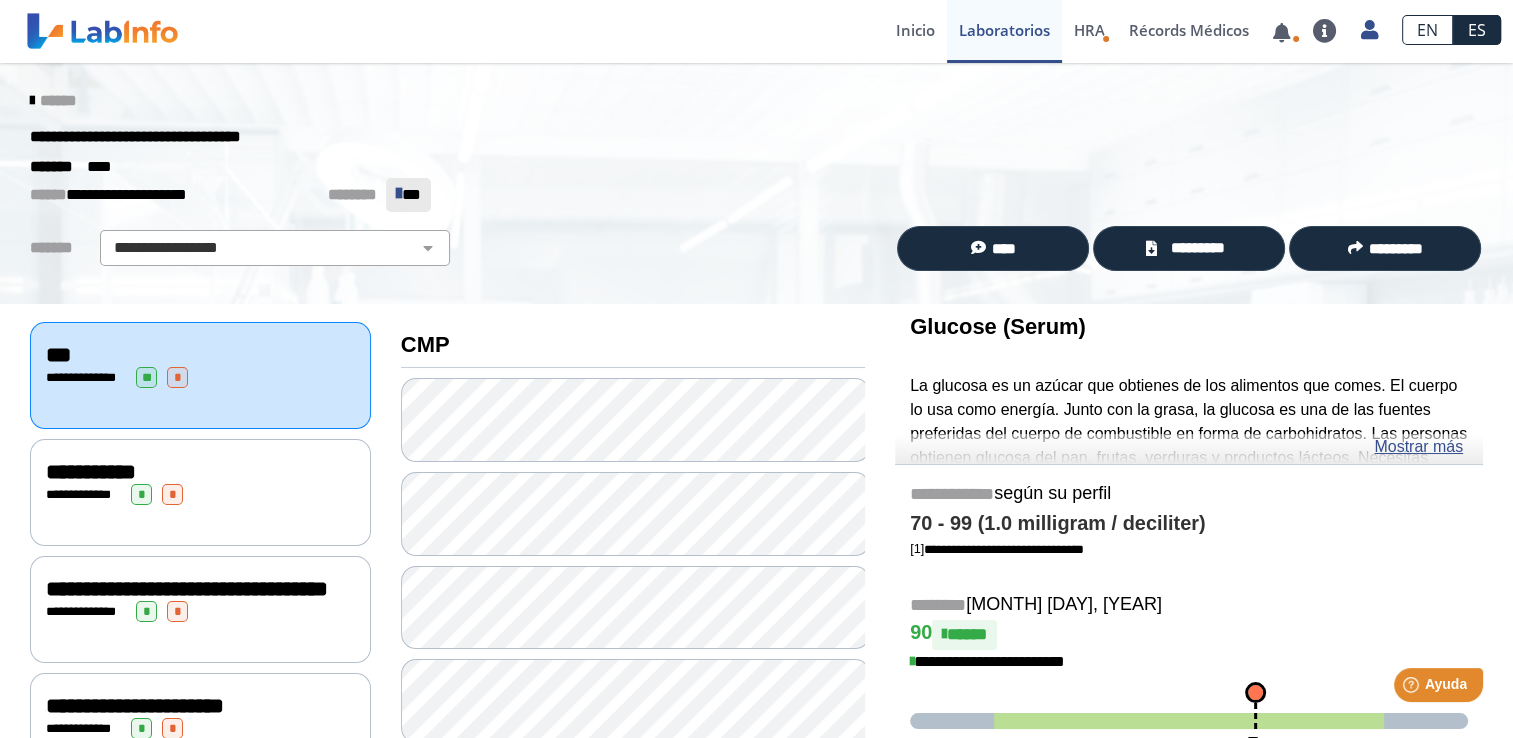 click on "**********" 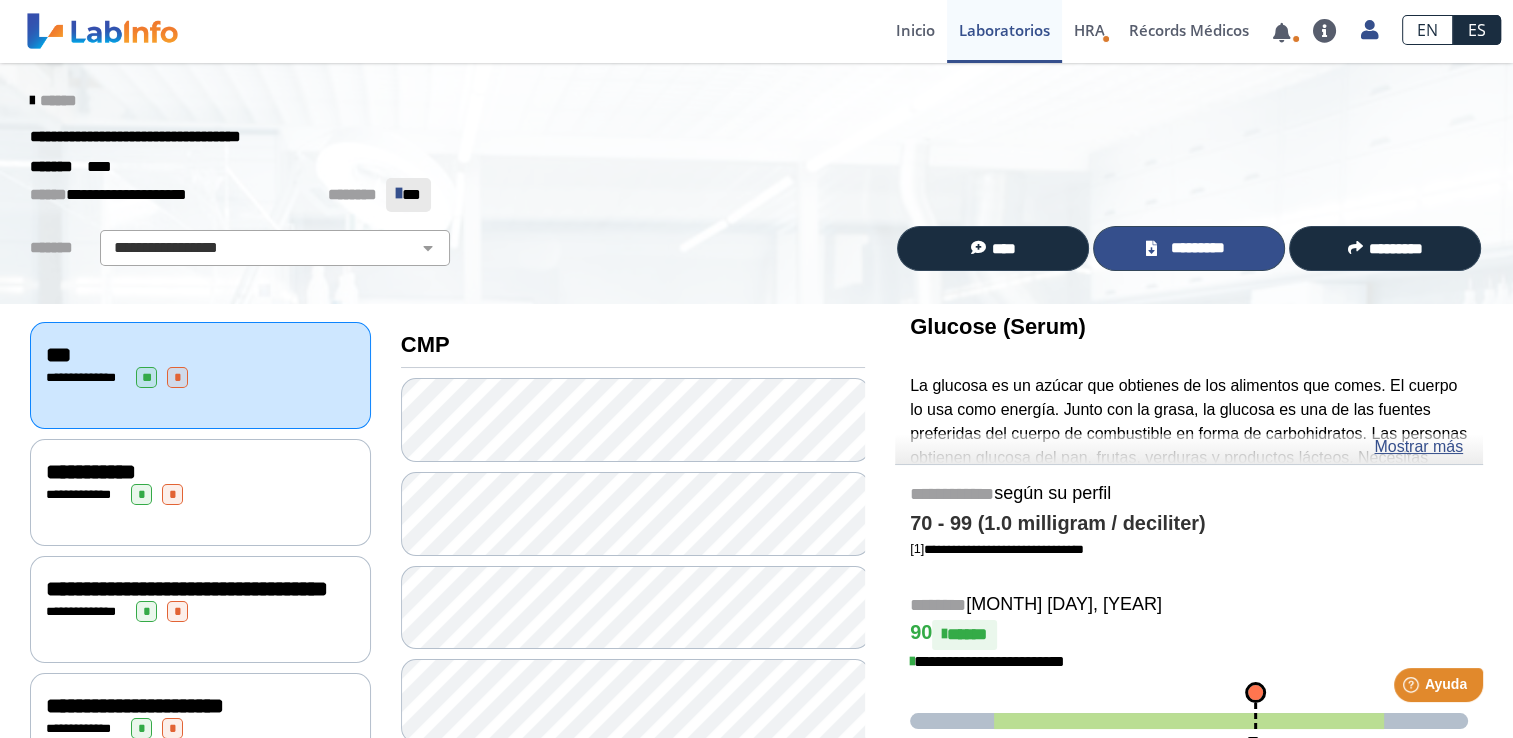 click on "*********" 